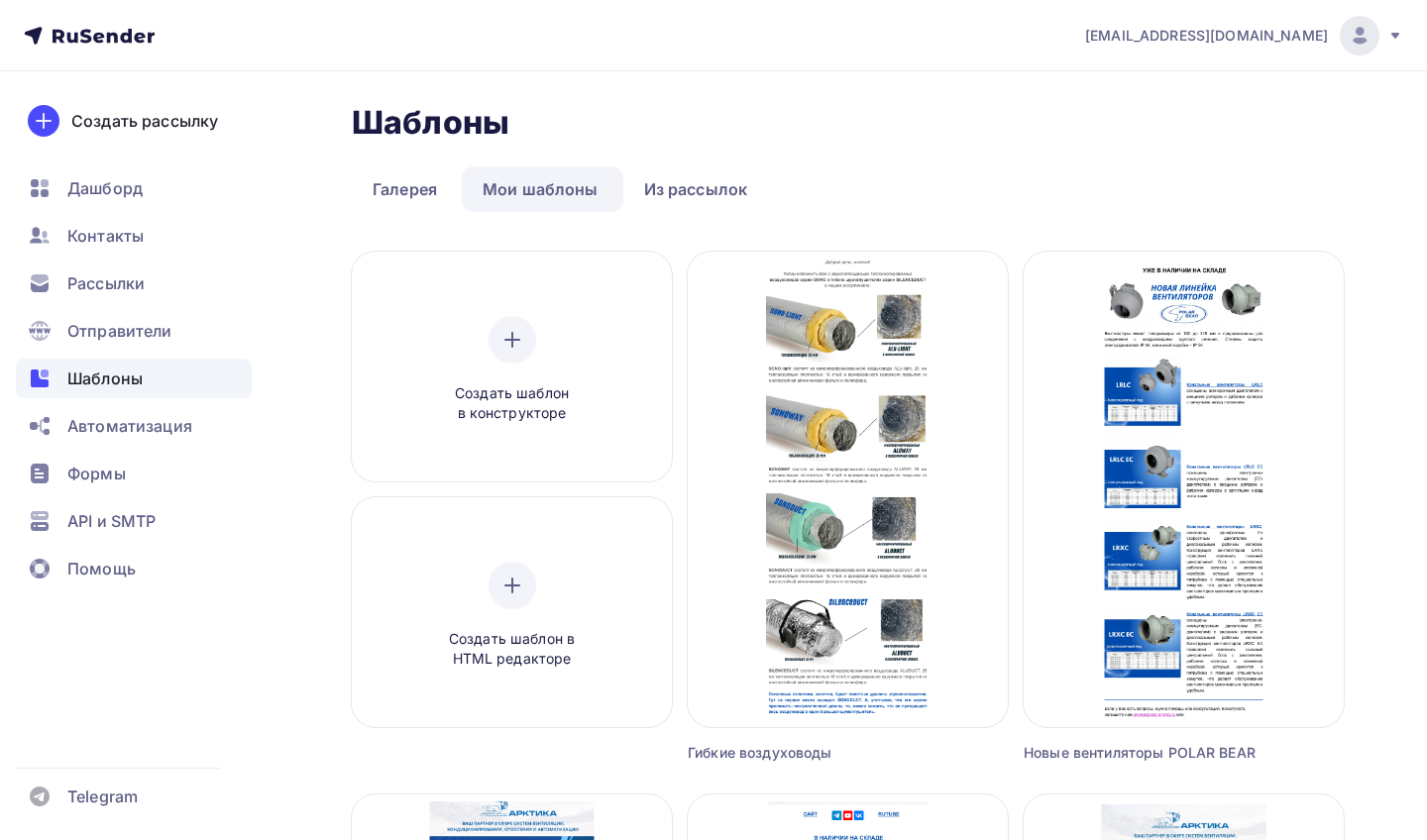 scroll, scrollTop: 0, scrollLeft: 0, axis: both 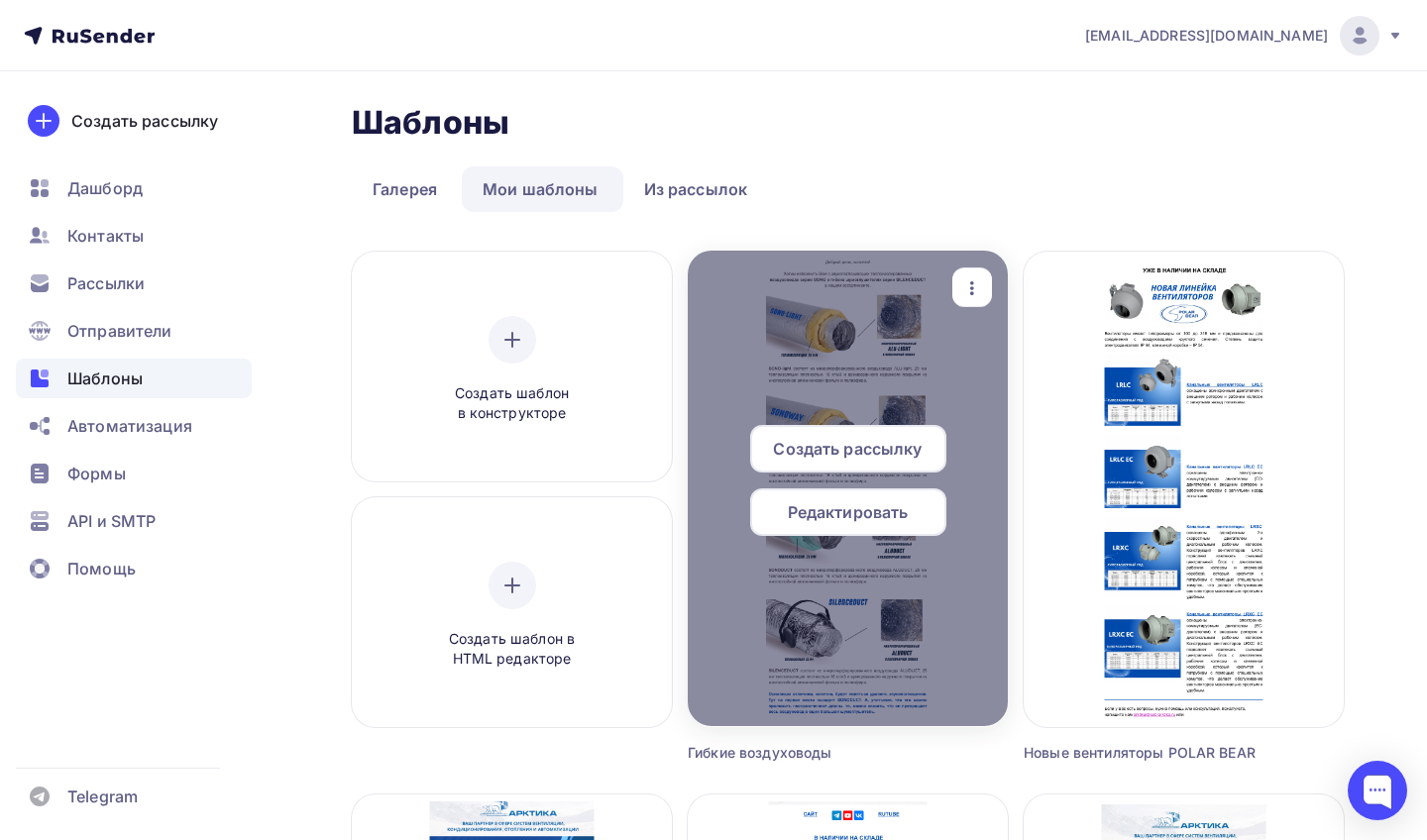 click on "Создать рассылку" at bounding box center [847, 449] 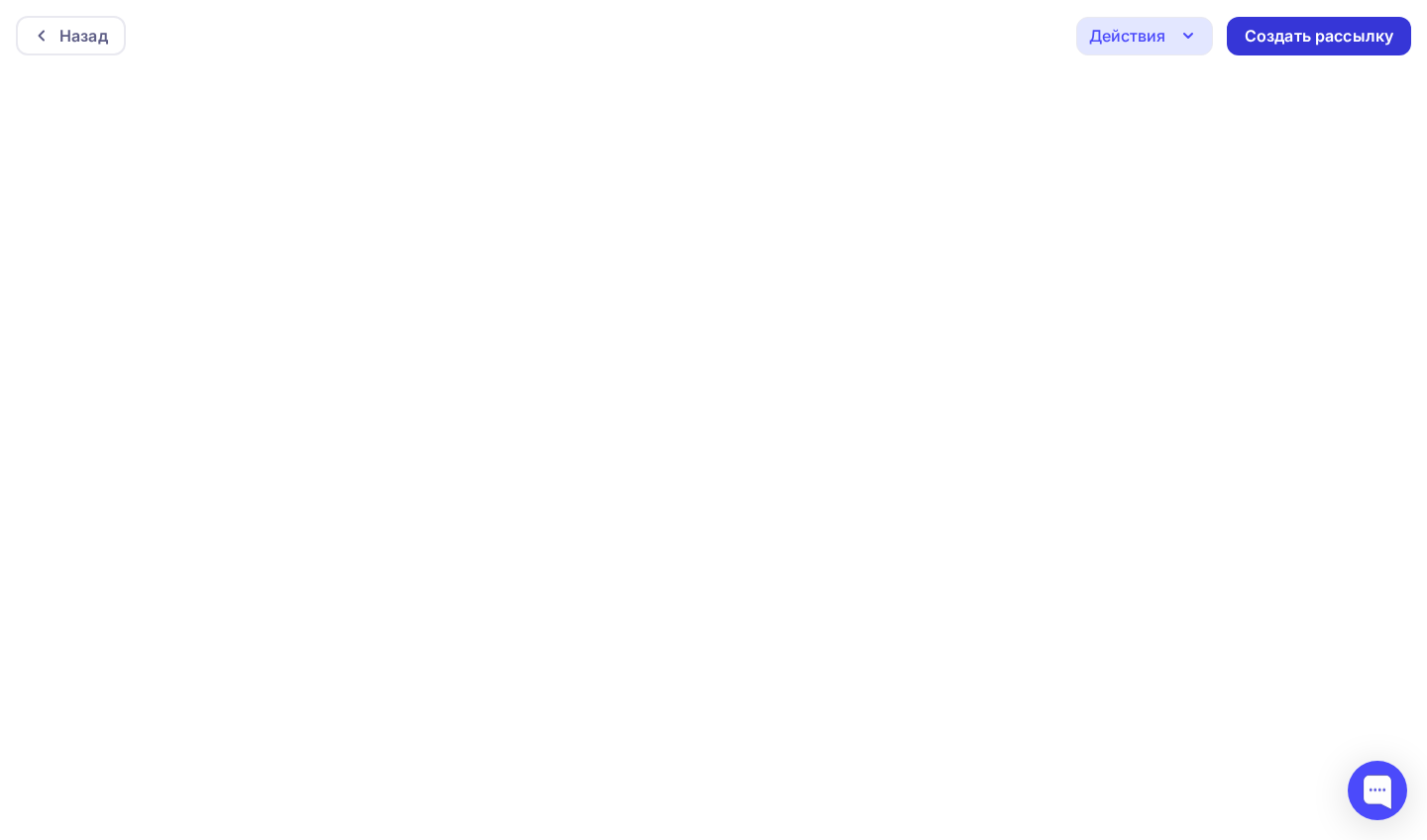 scroll, scrollTop: 0, scrollLeft: 0, axis: both 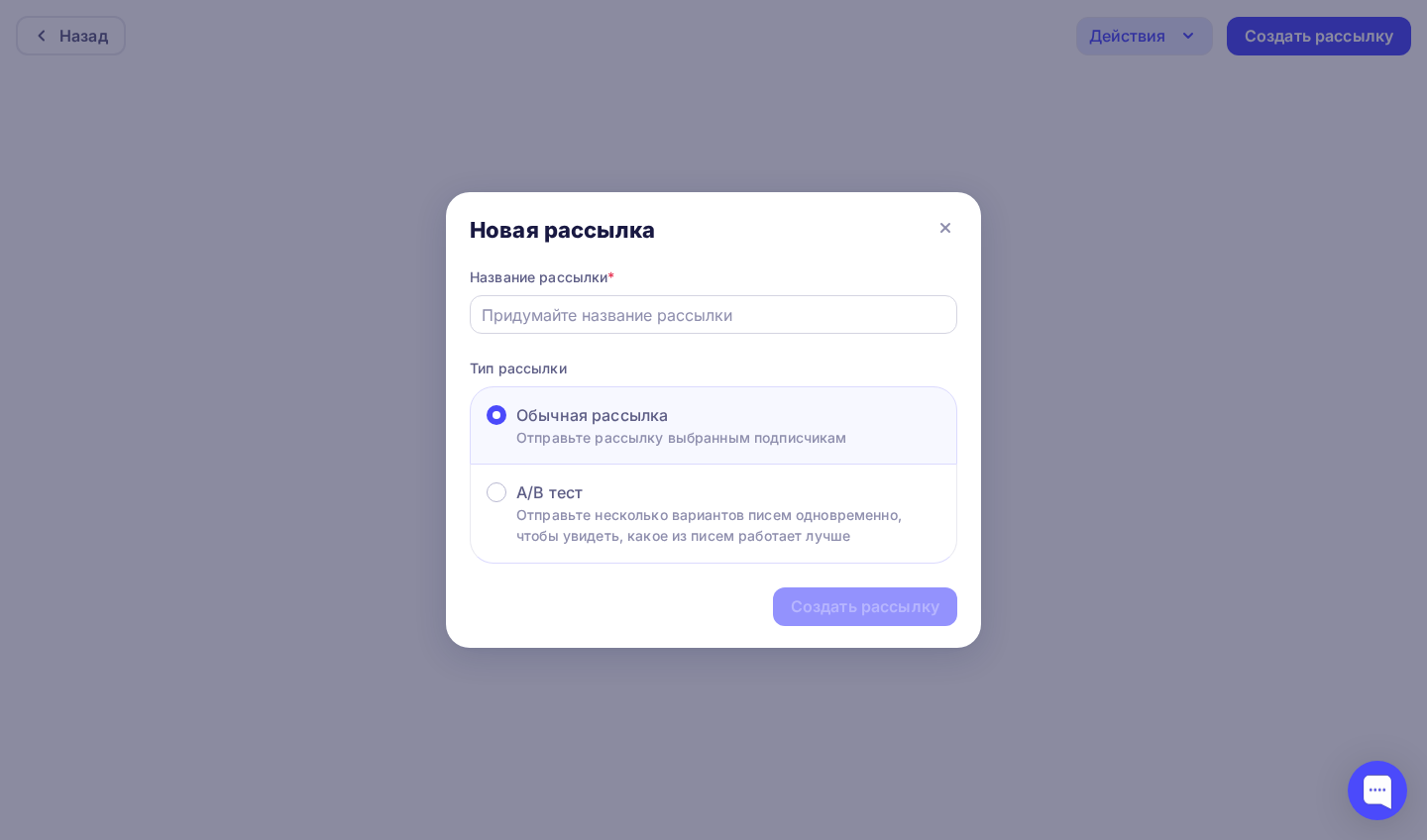 click at bounding box center [714, 315] 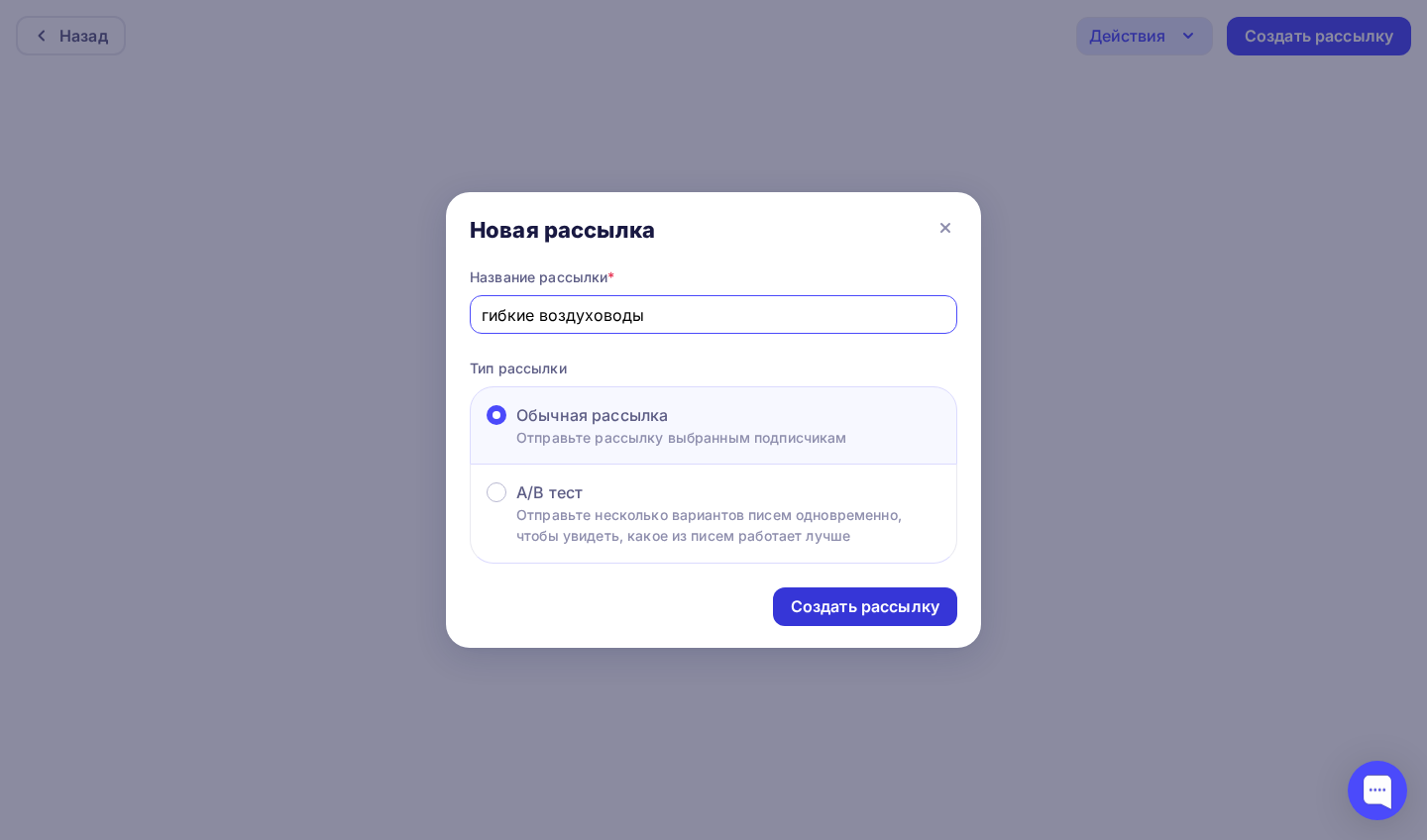 type on "гибкие воздуховоды" 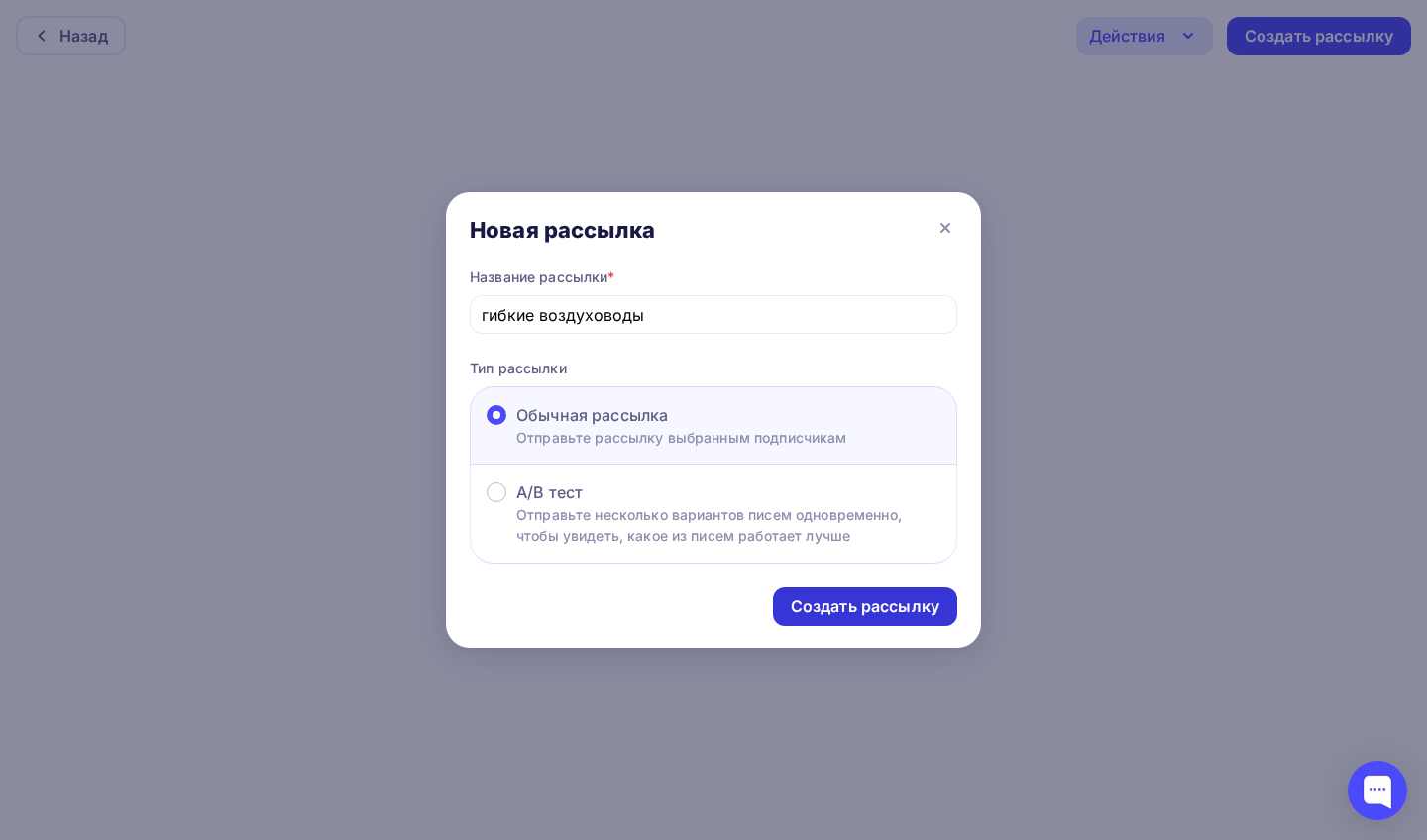 click on "Создать рассылку" at bounding box center [865, 606] 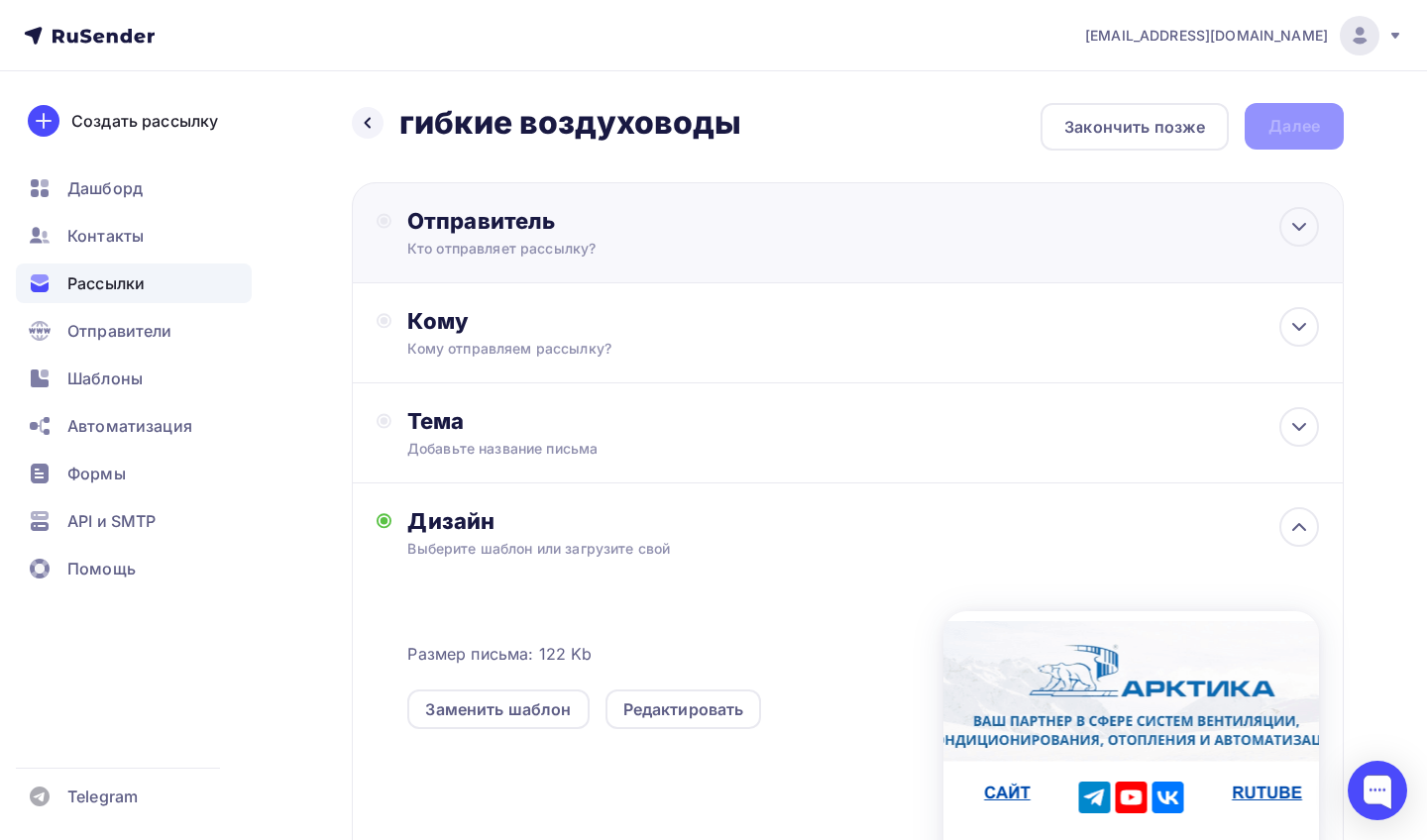 click on "Отправитель" at bounding box center (621, 221) 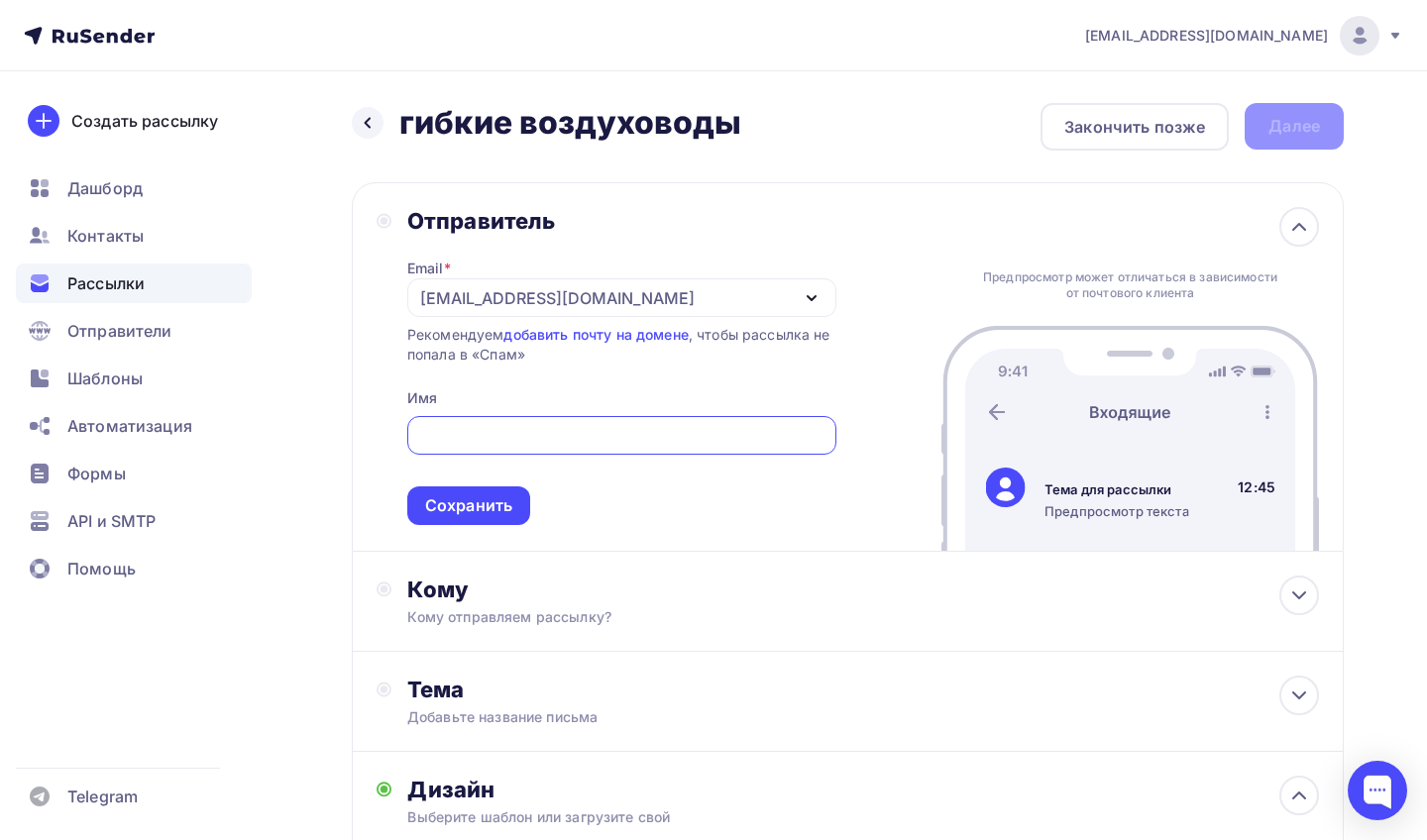 scroll, scrollTop: 0, scrollLeft: 0, axis: both 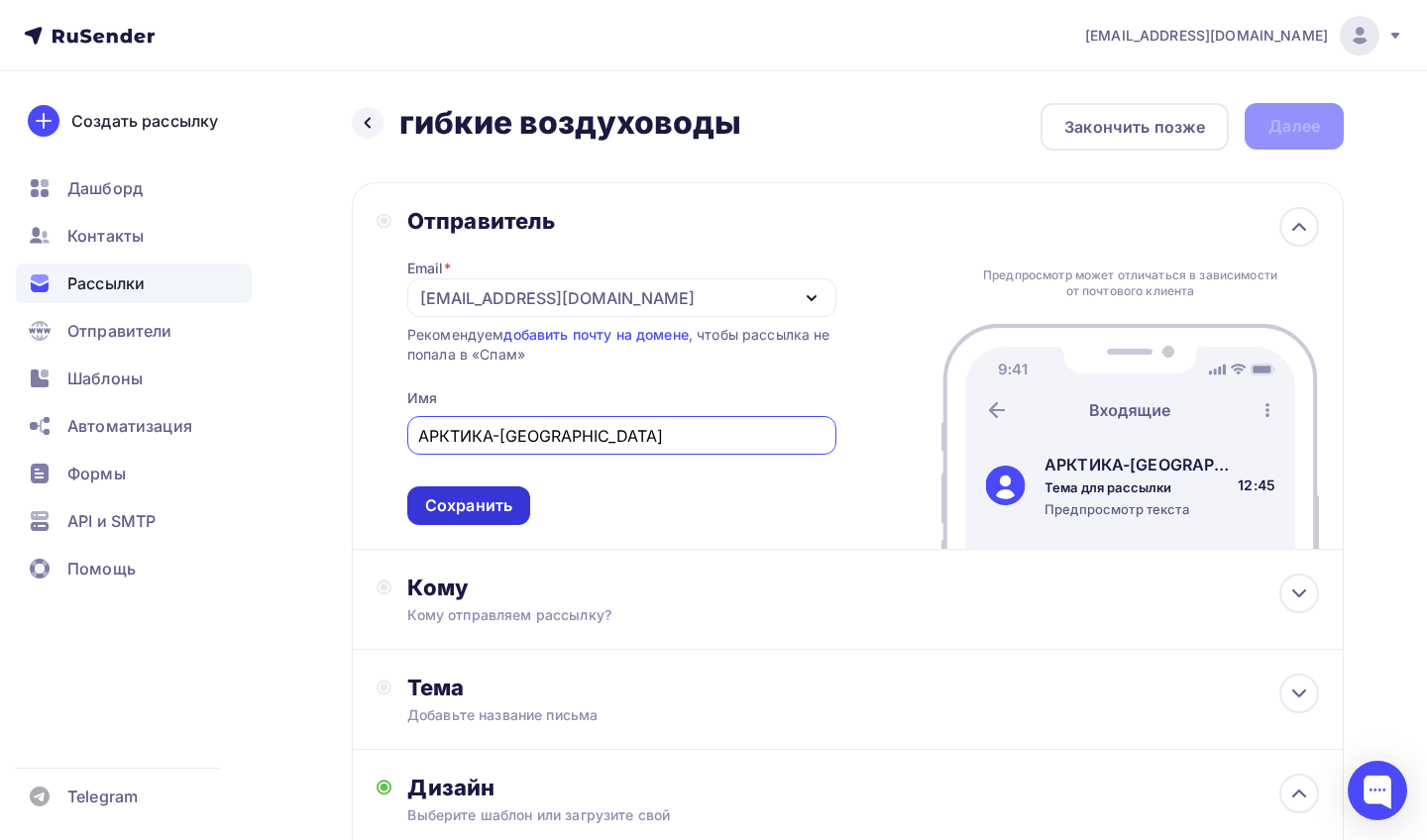 type on "АРКТИКА-[GEOGRAPHIC_DATA]" 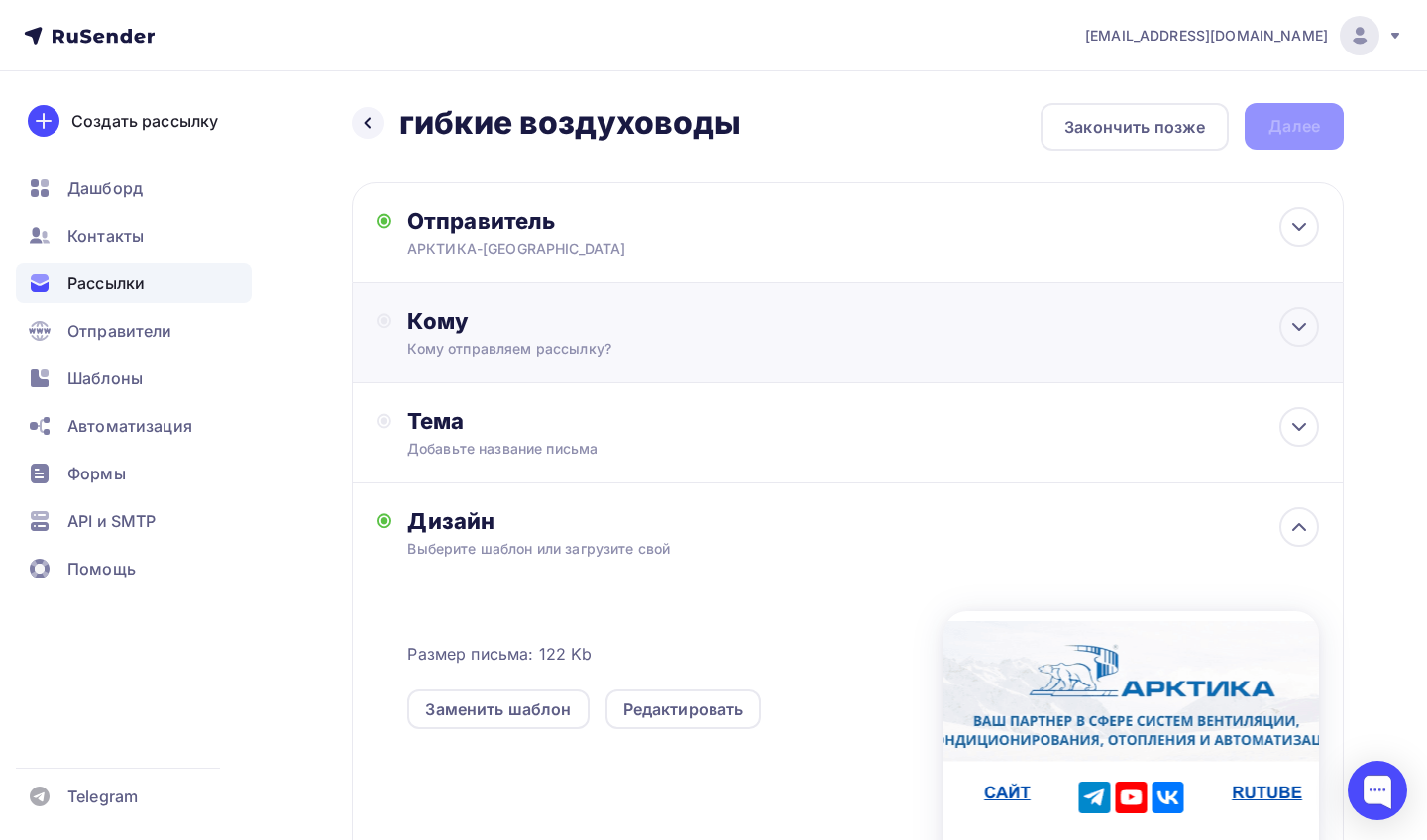 click on "Кому" at bounding box center (863, 321) 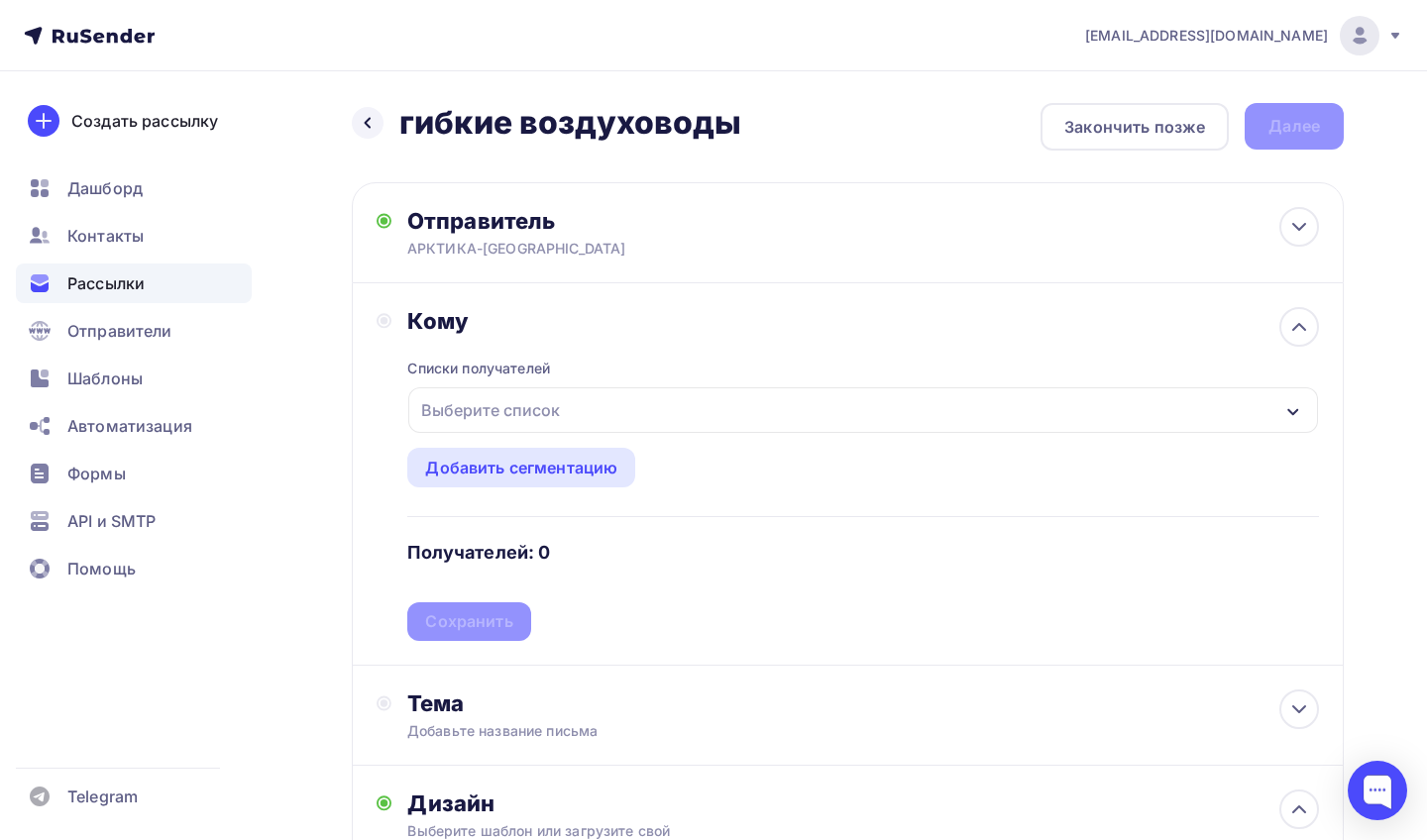 click 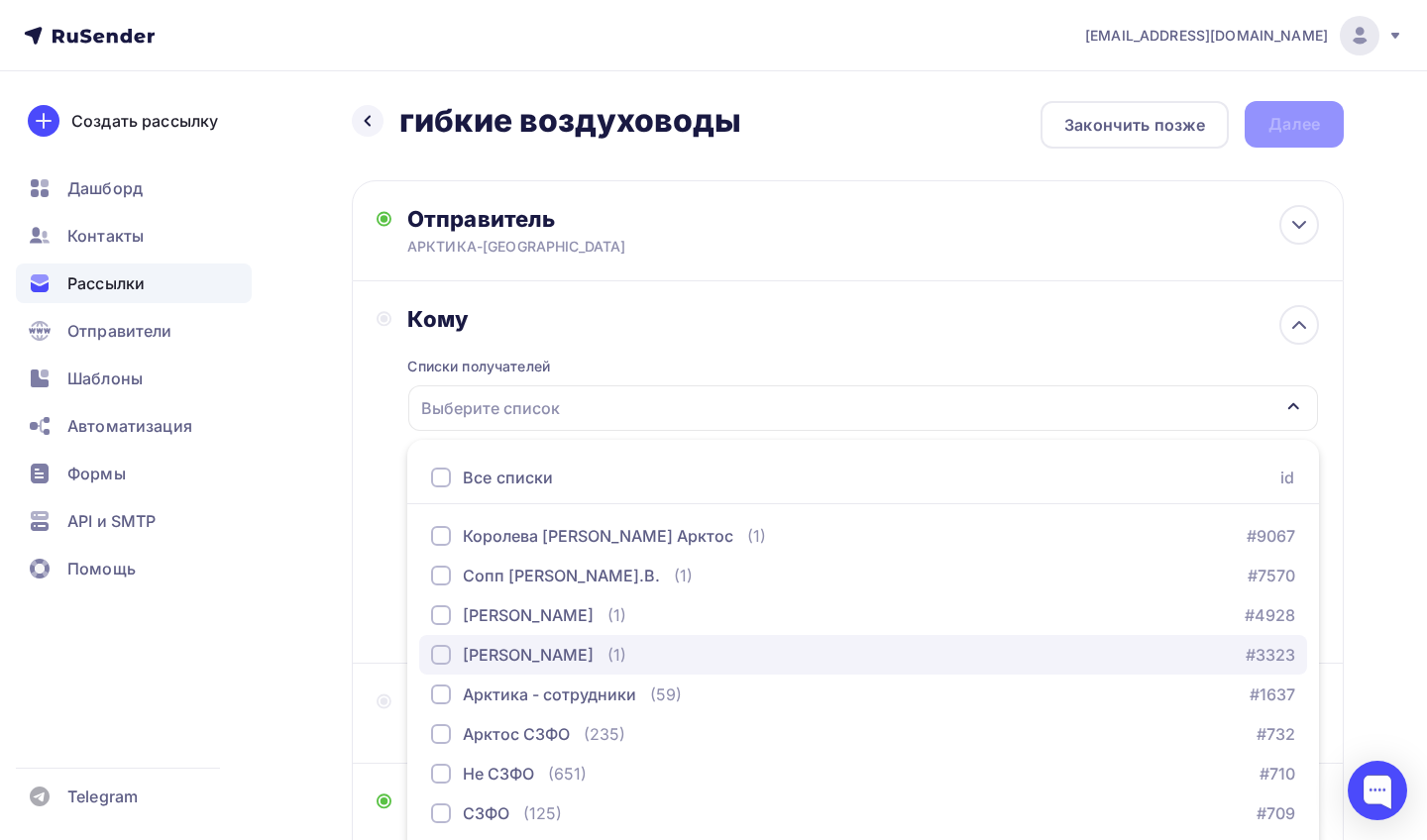scroll, scrollTop: -2, scrollLeft: 0, axis: vertical 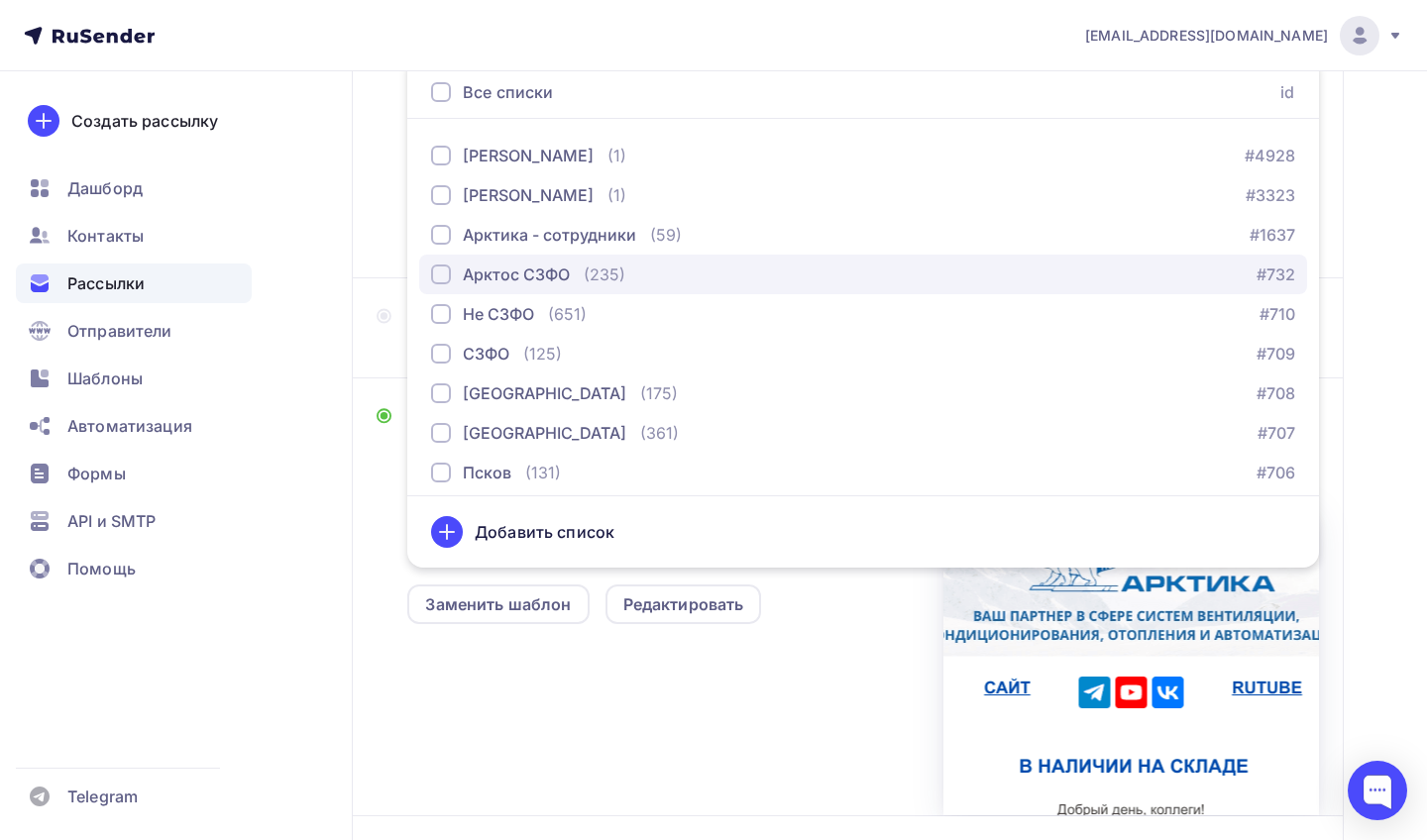 click at bounding box center (441, 274) 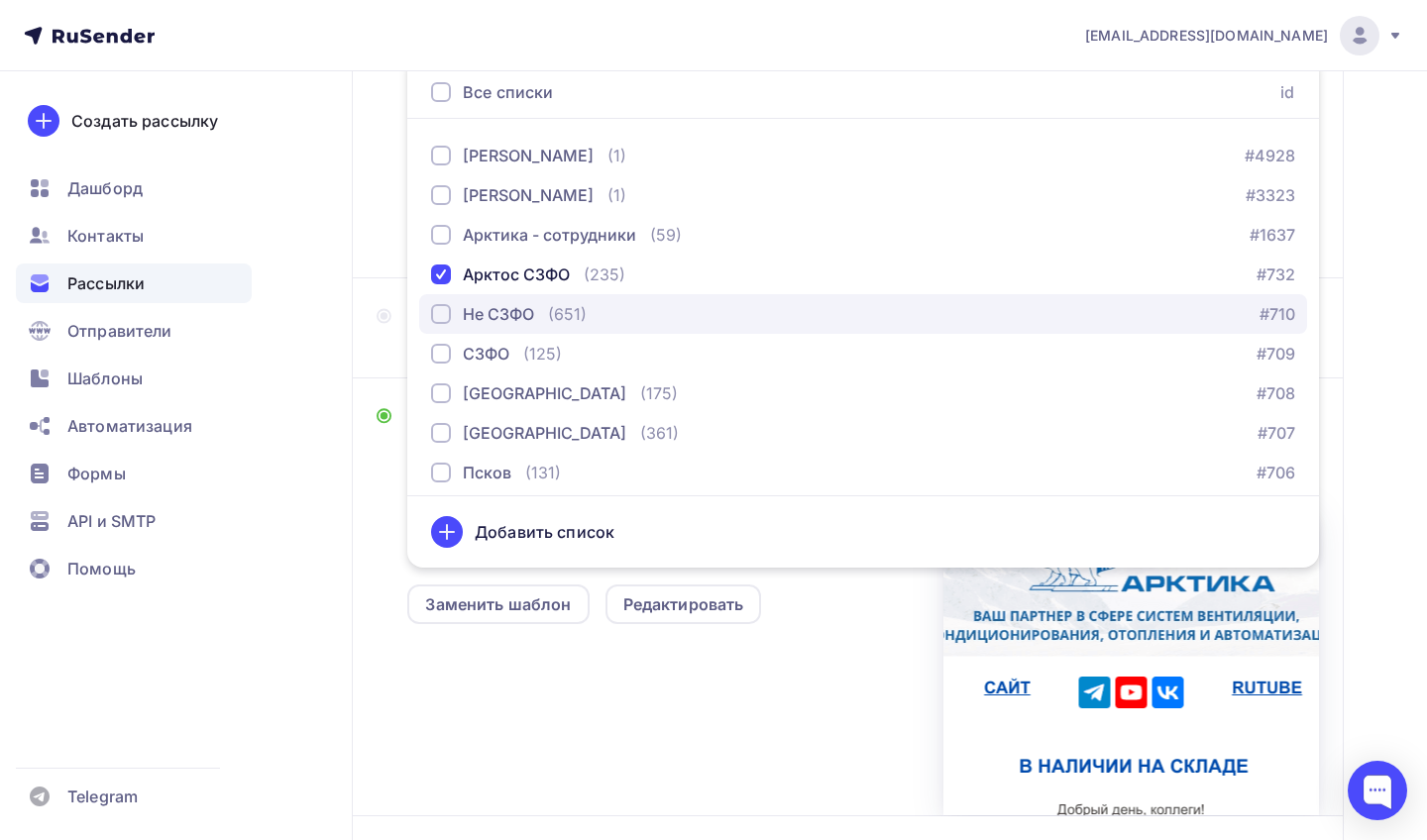 click at bounding box center (441, 314) 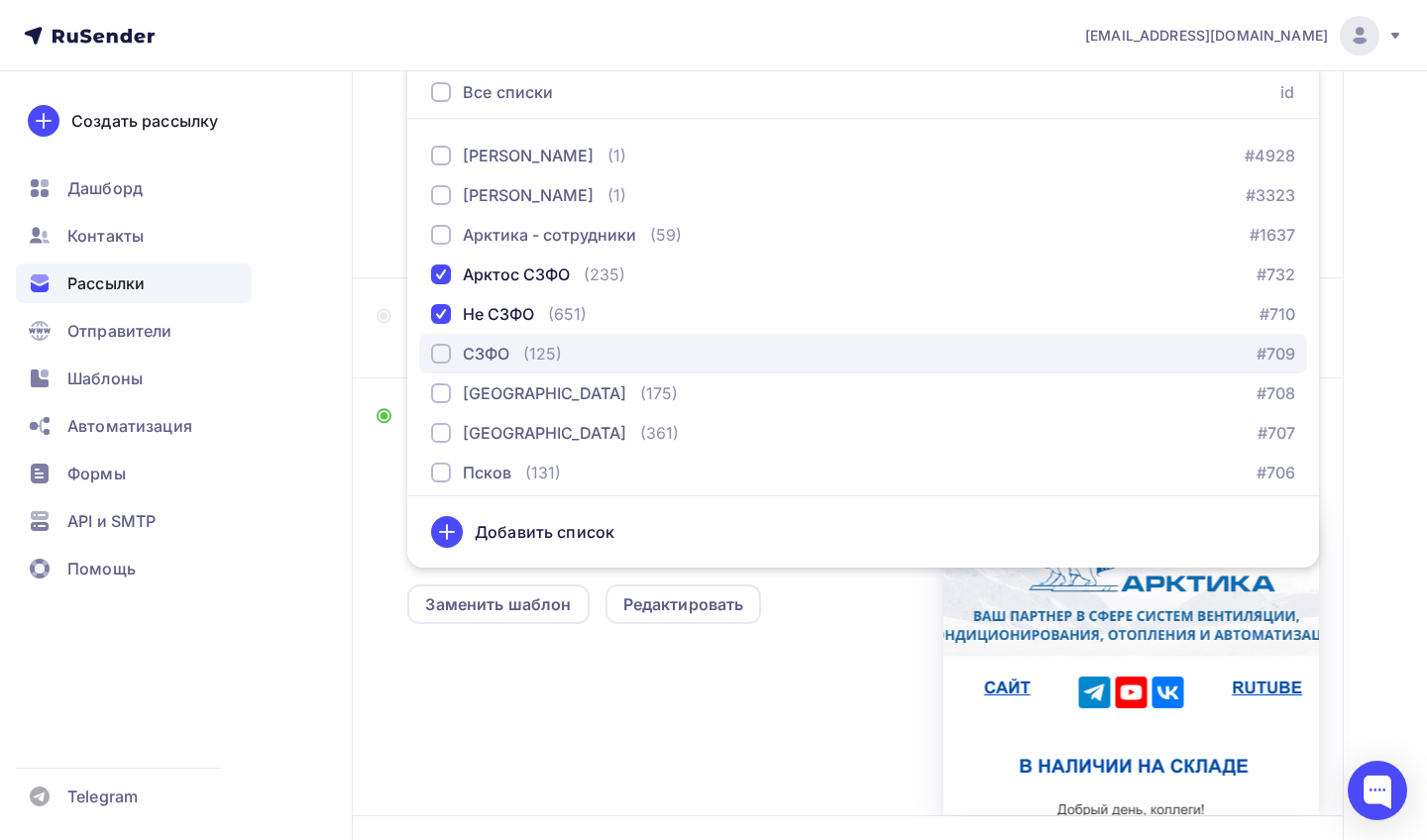 click at bounding box center [441, 354] 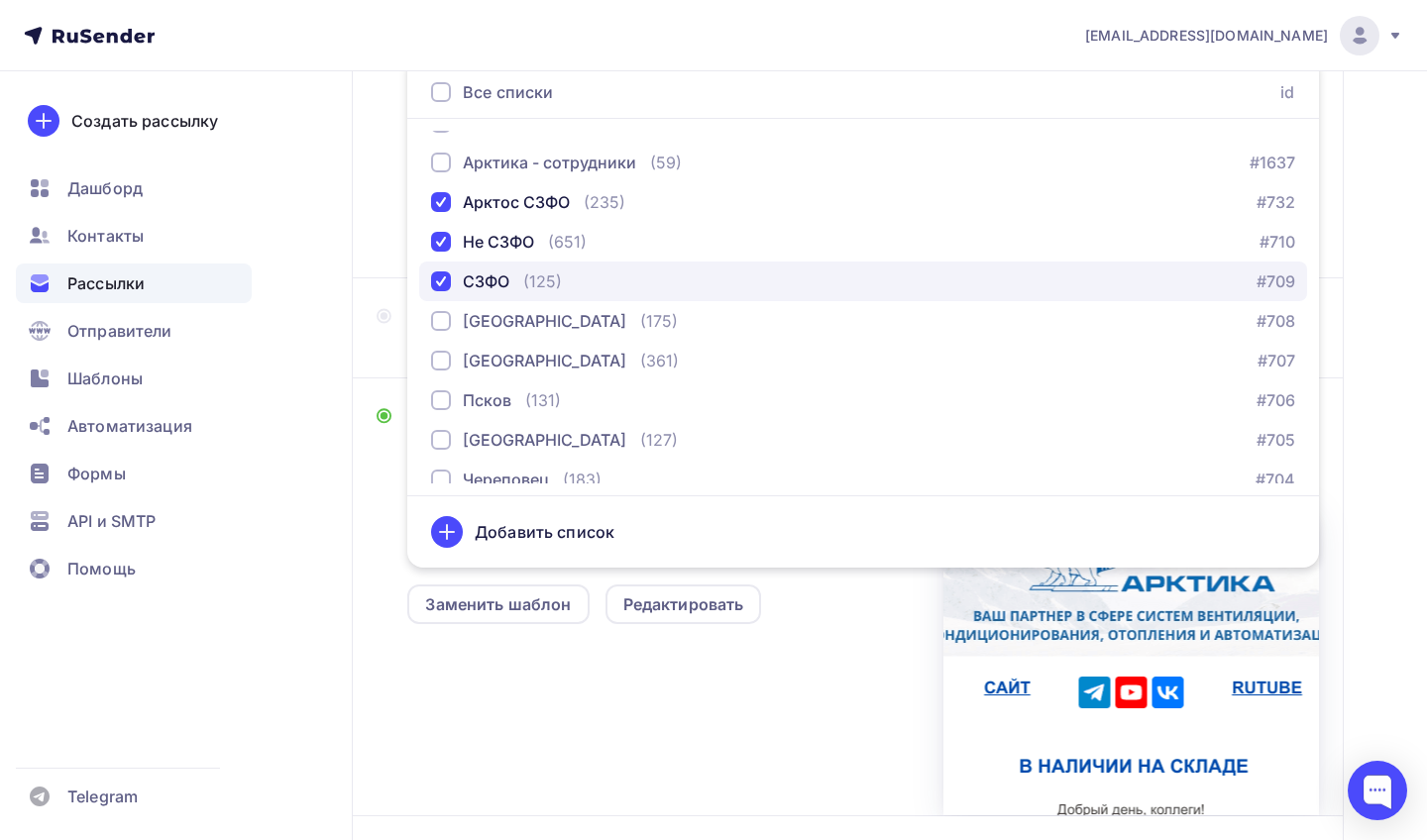 scroll, scrollTop: 151, scrollLeft: 0, axis: vertical 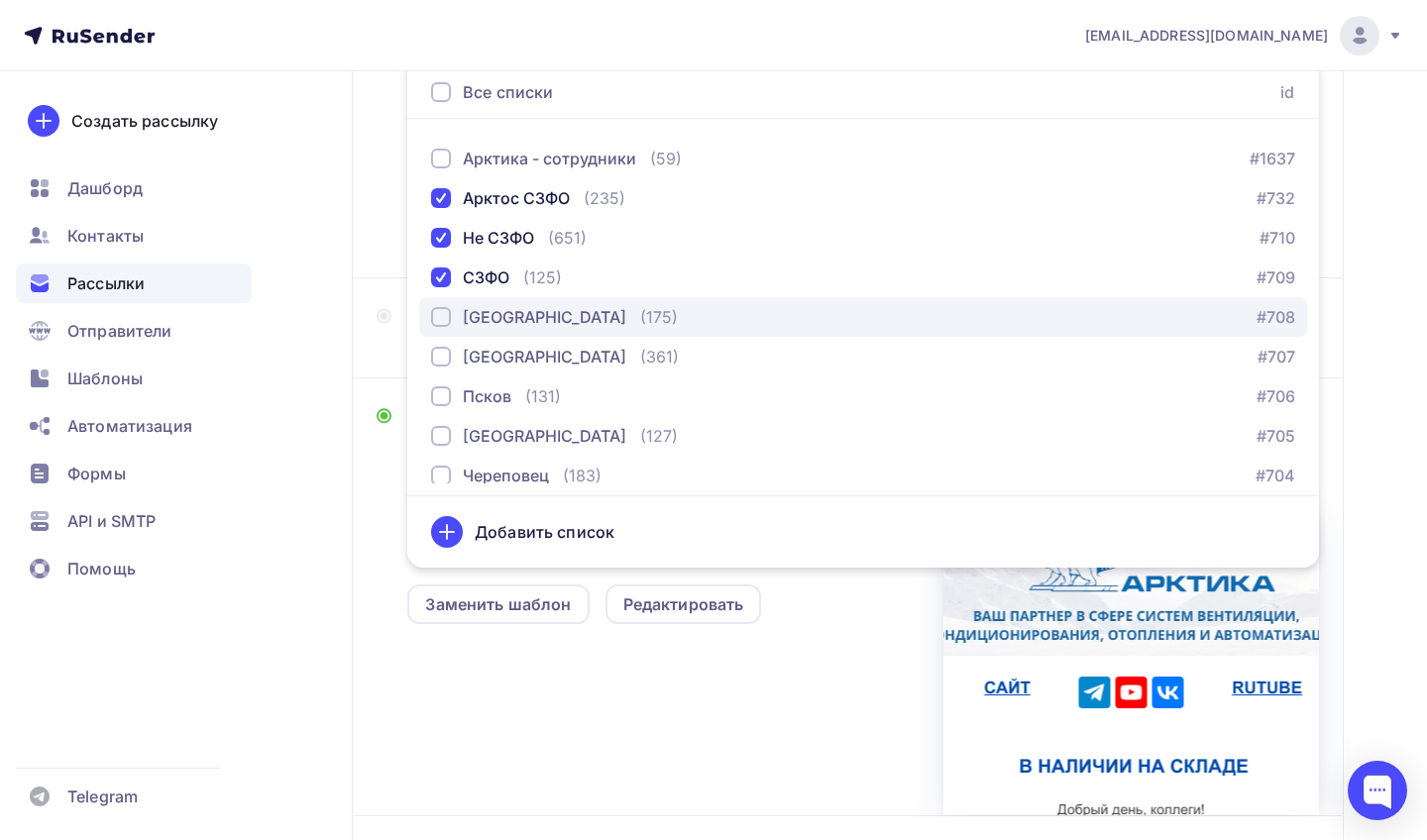 click at bounding box center (441, 317) 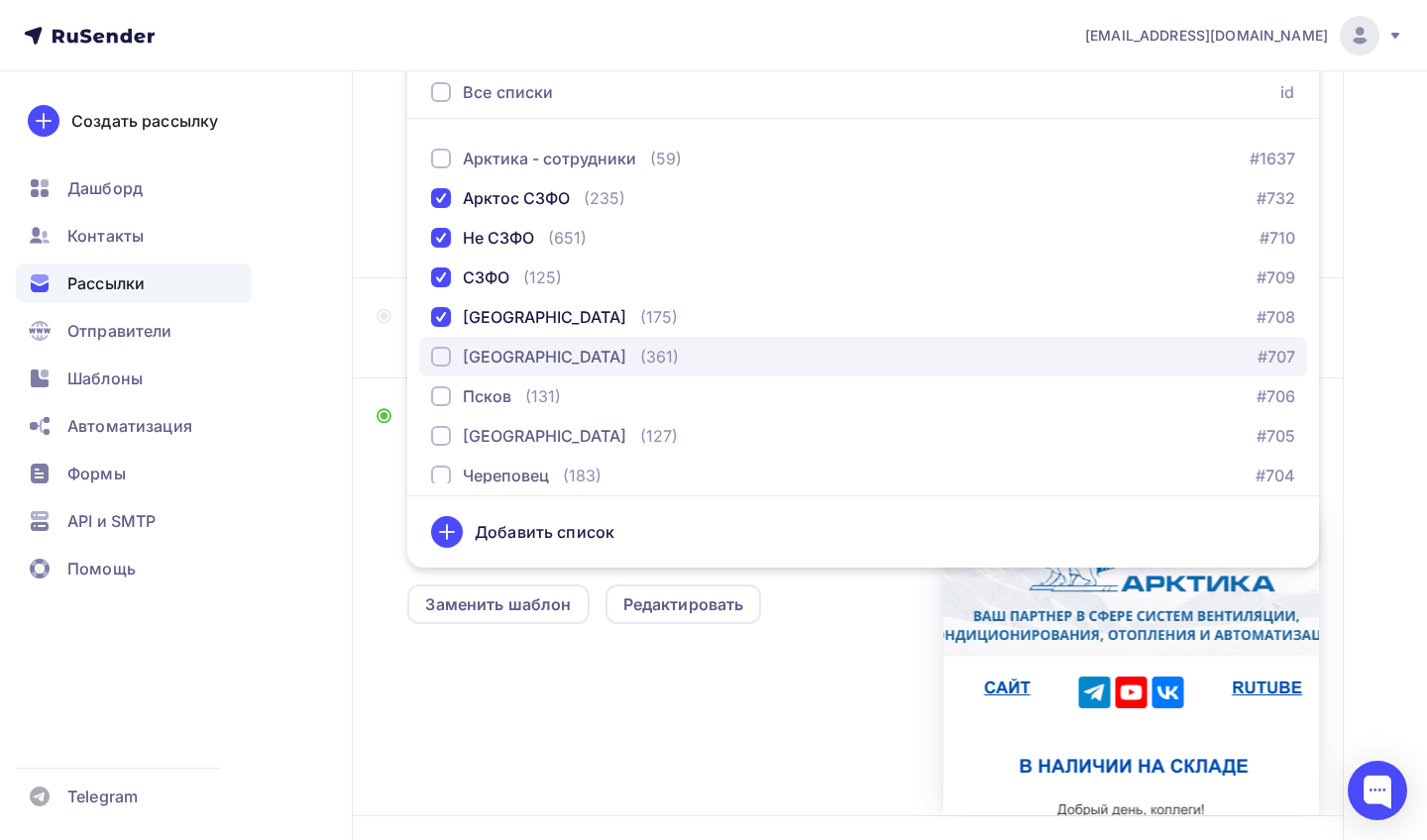 click at bounding box center (441, 357) 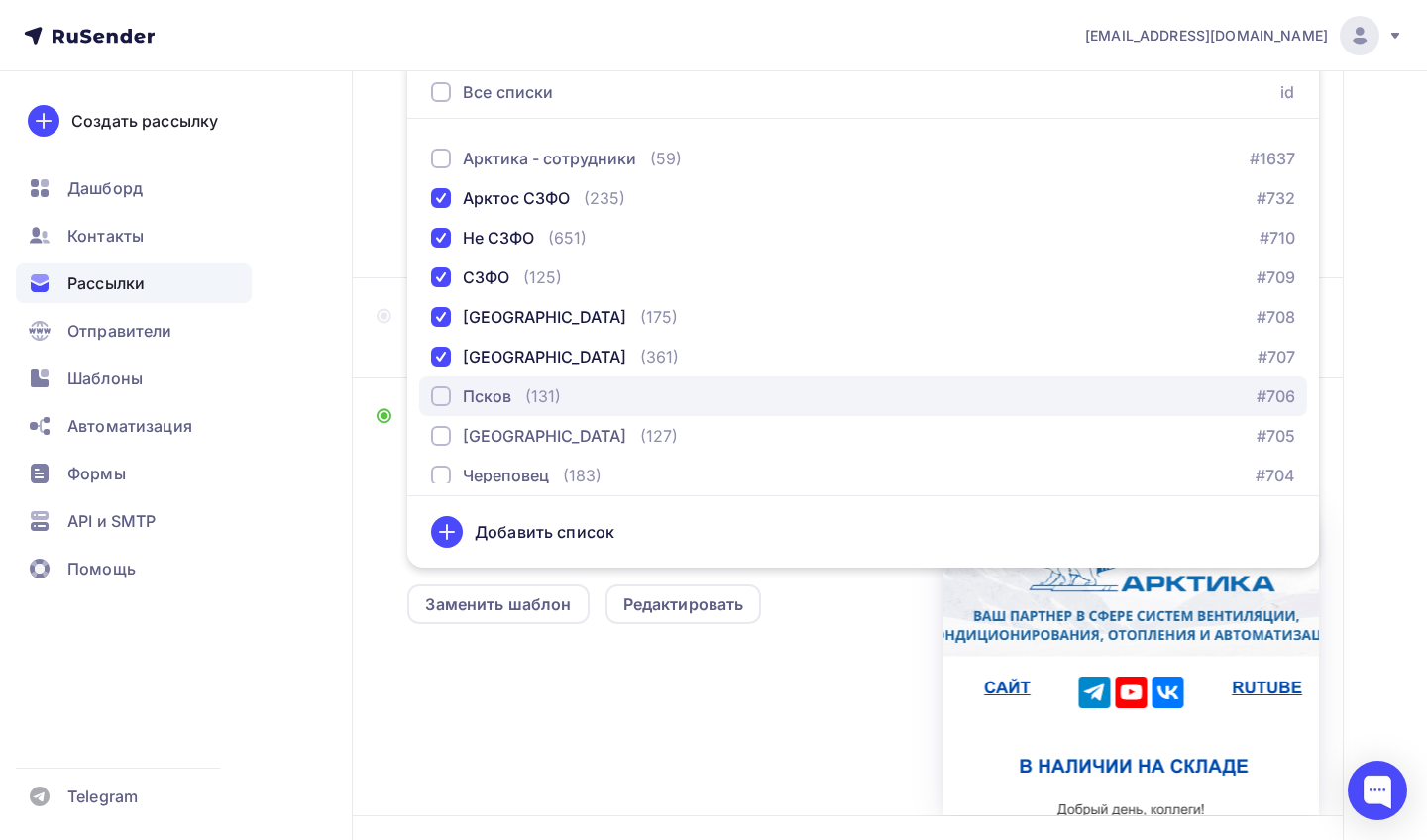 click at bounding box center (441, 396) 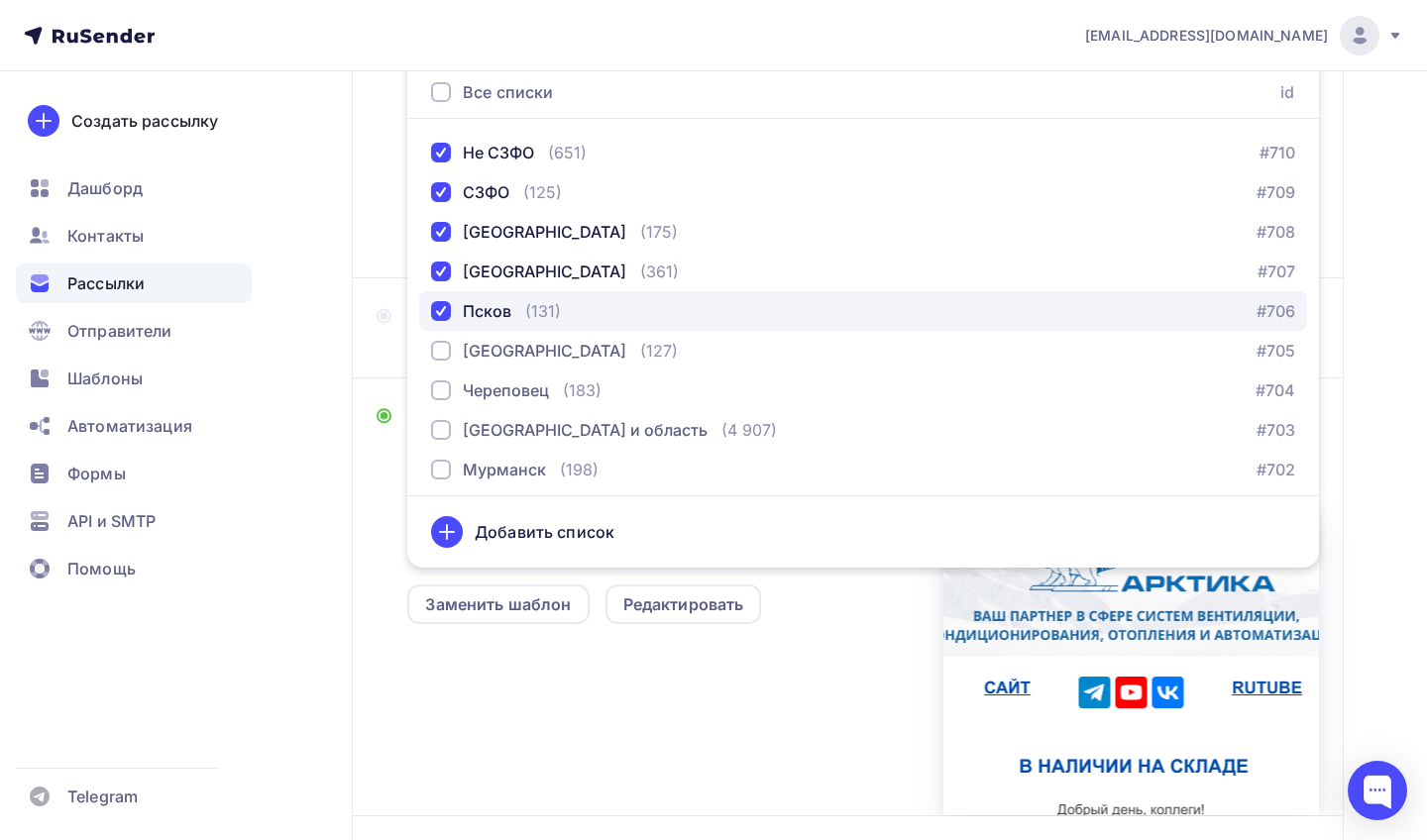 scroll, scrollTop: 237, scrollLeft: 0, axis: vertical 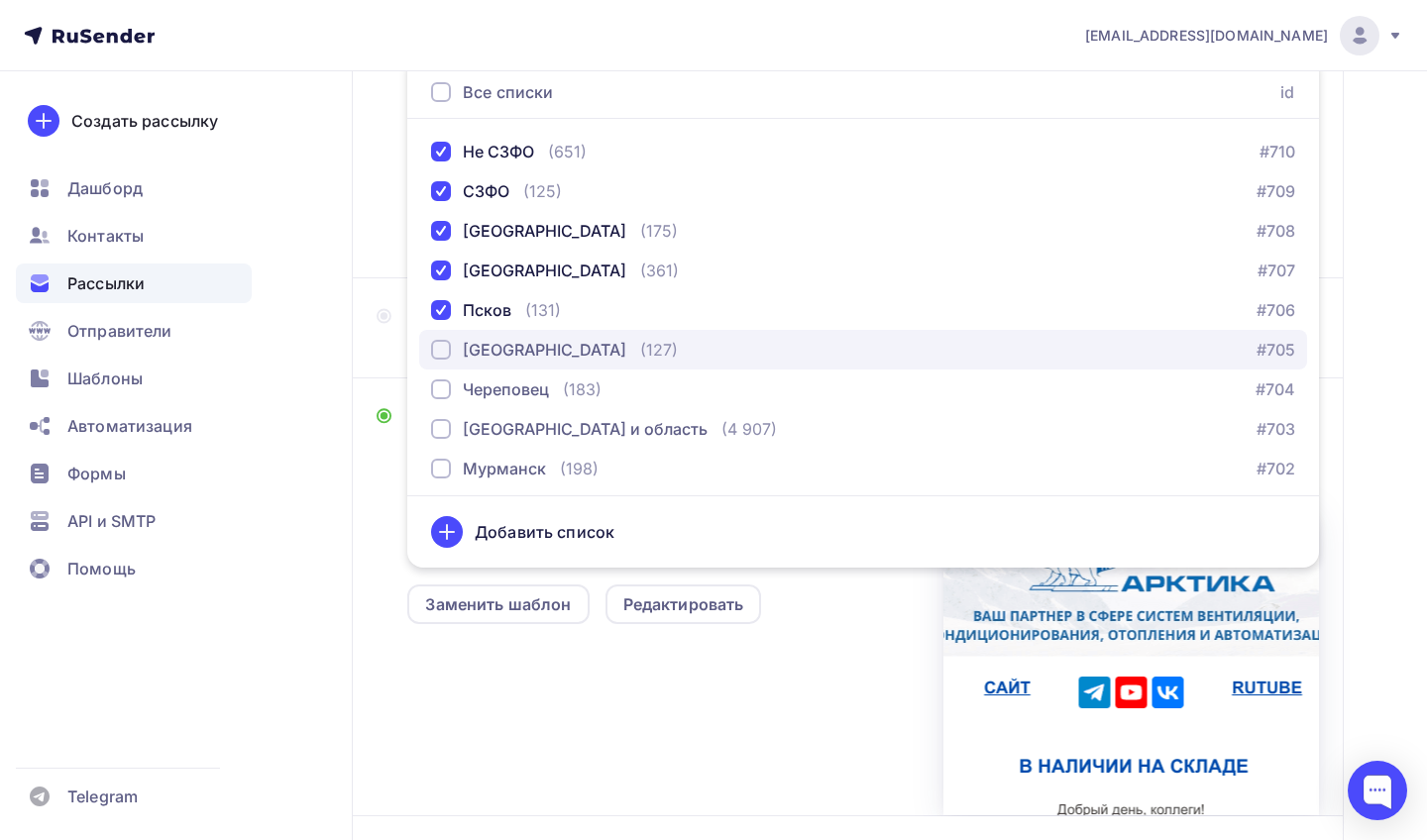 click at bounding box center (441, 350) 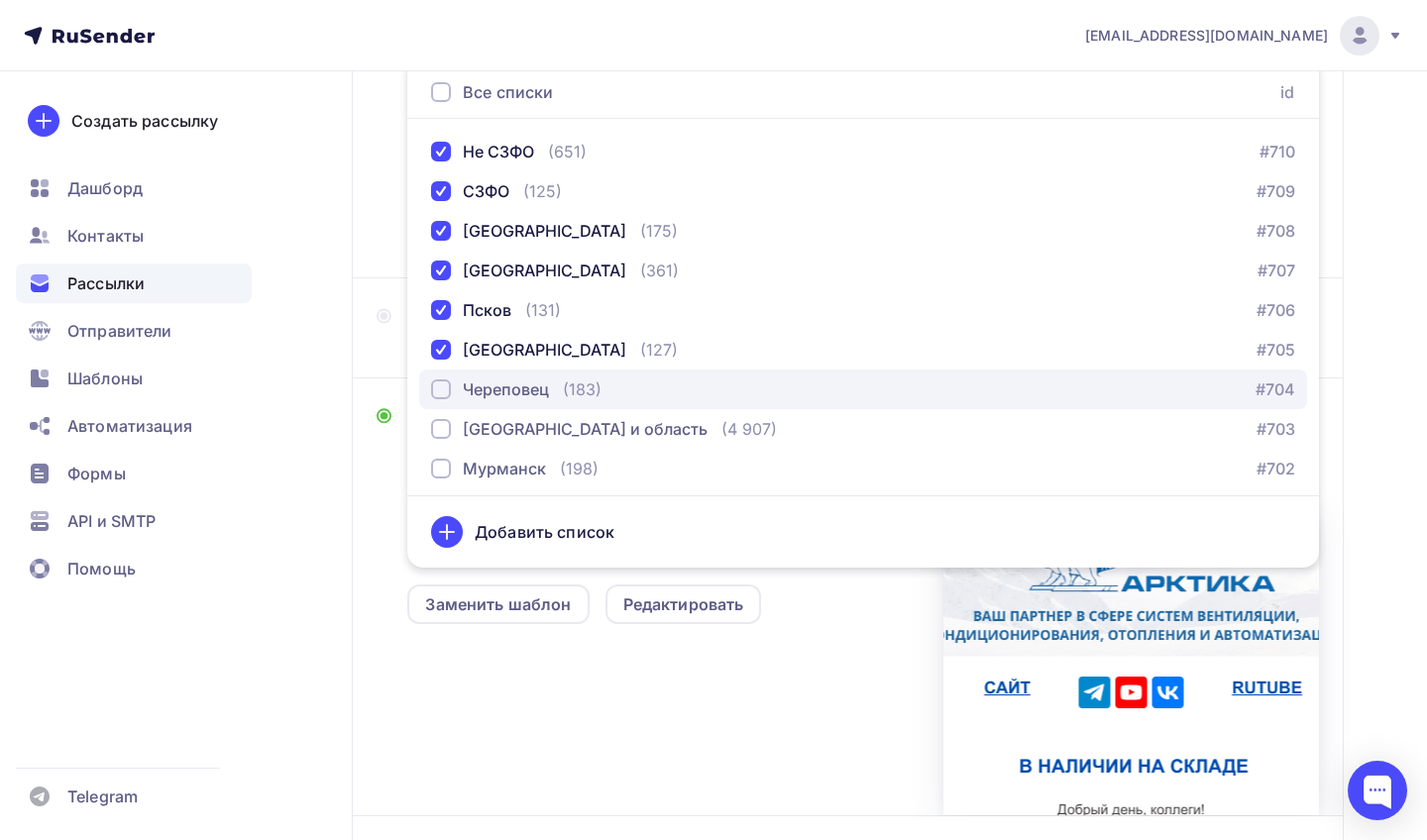 click at bounding box center [441, 389] 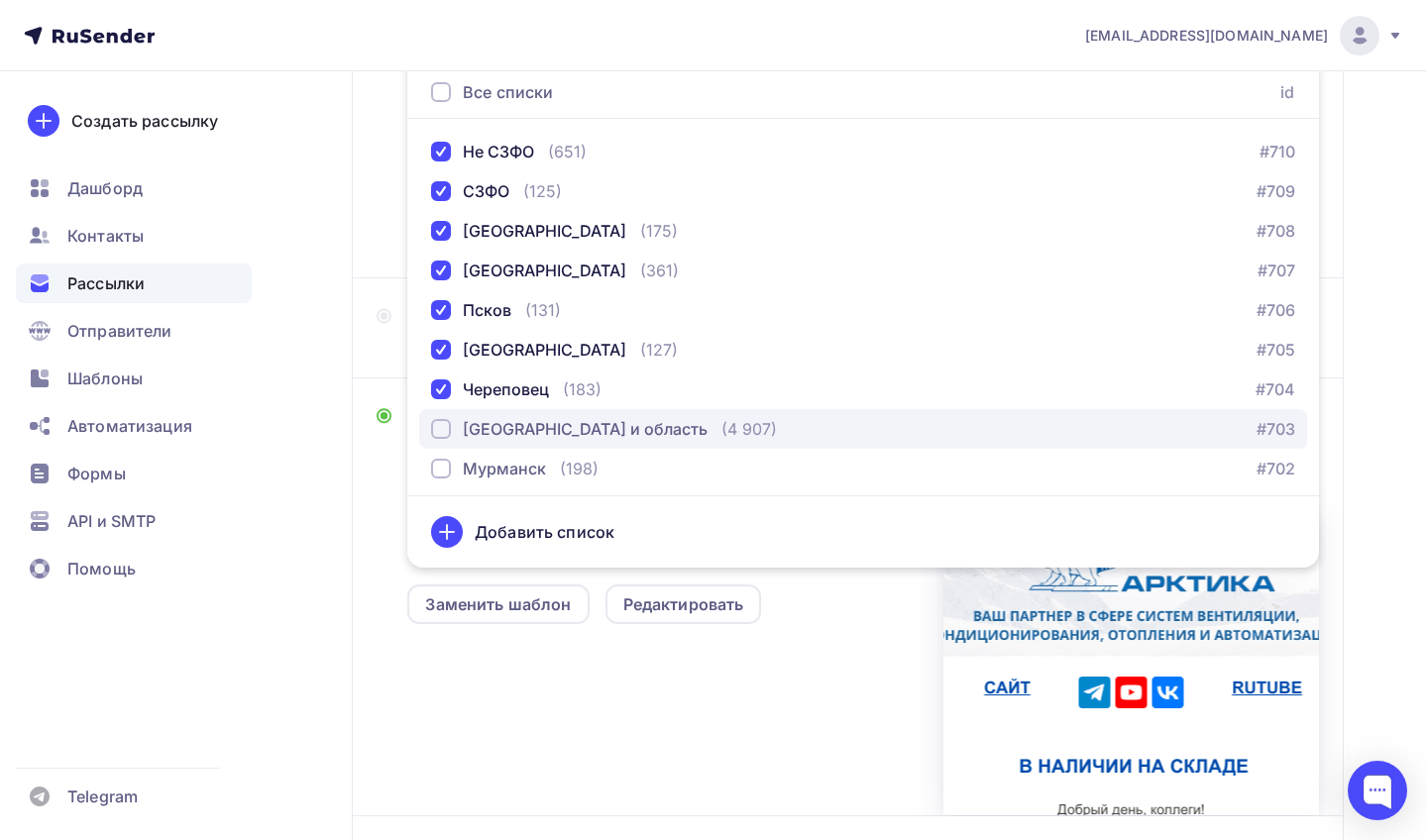 click at bounding box center (441, 429) 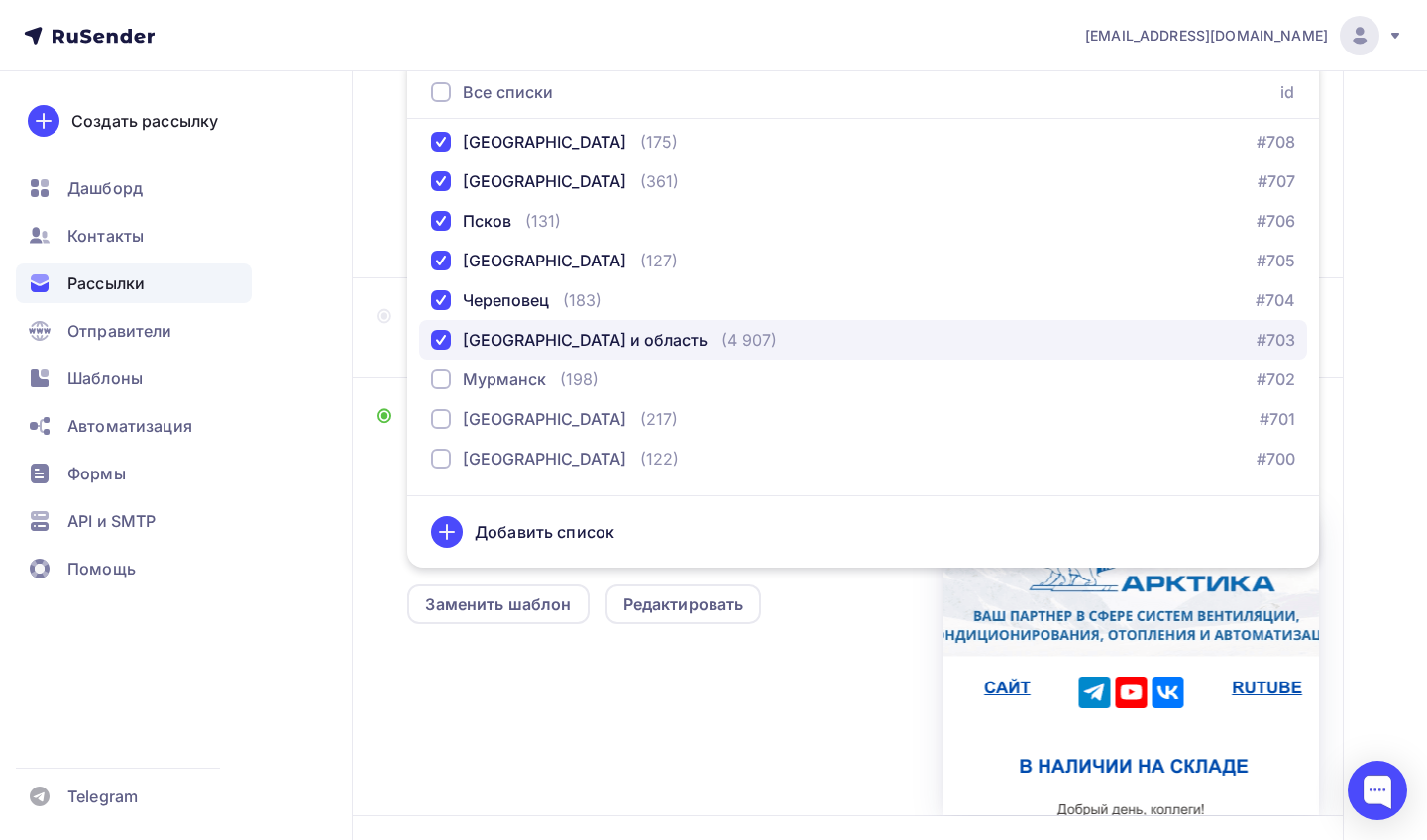 scroll, scrollTop: 338, scrollLeft: 0, axis: vertical 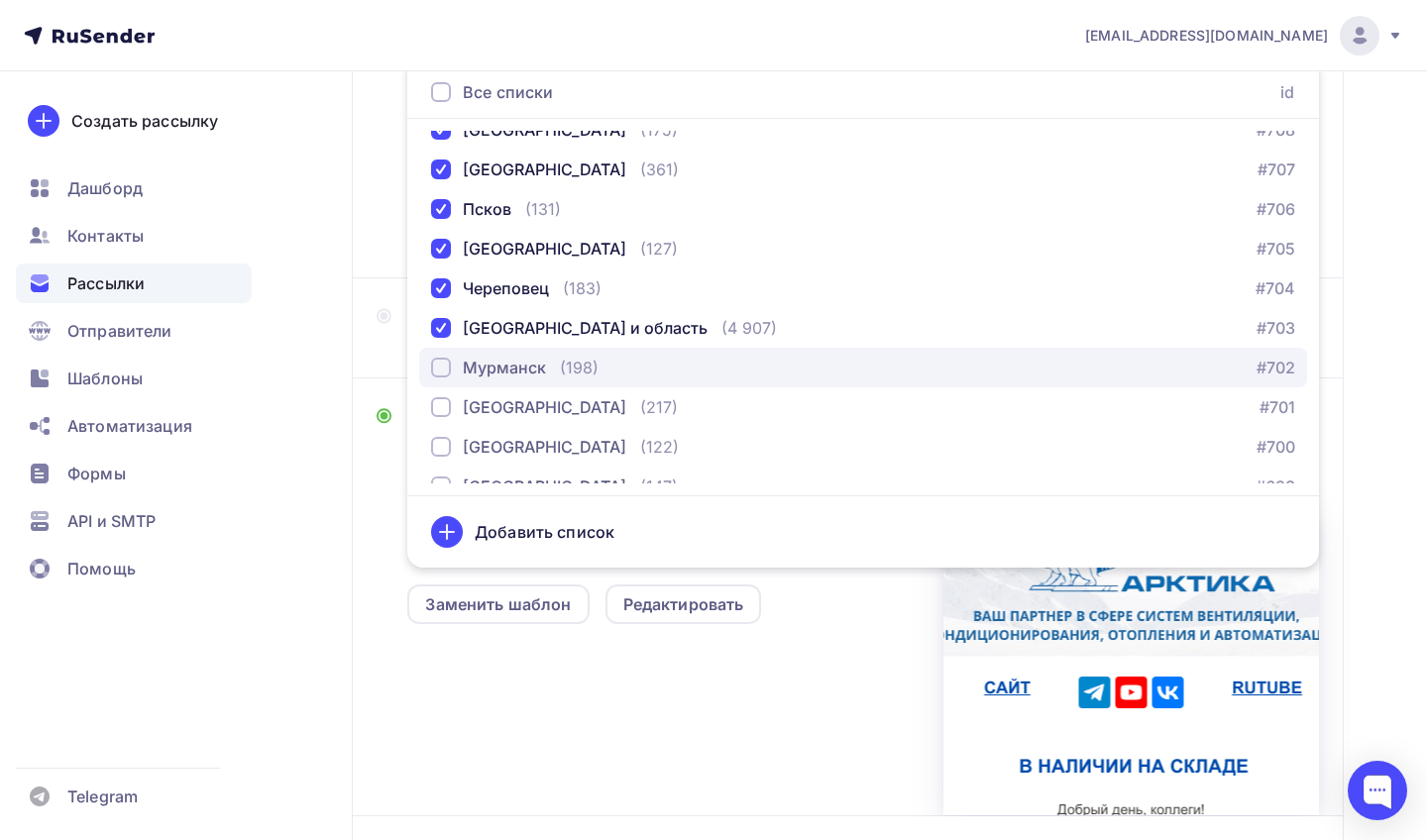 click at bounding box center [441, 368] 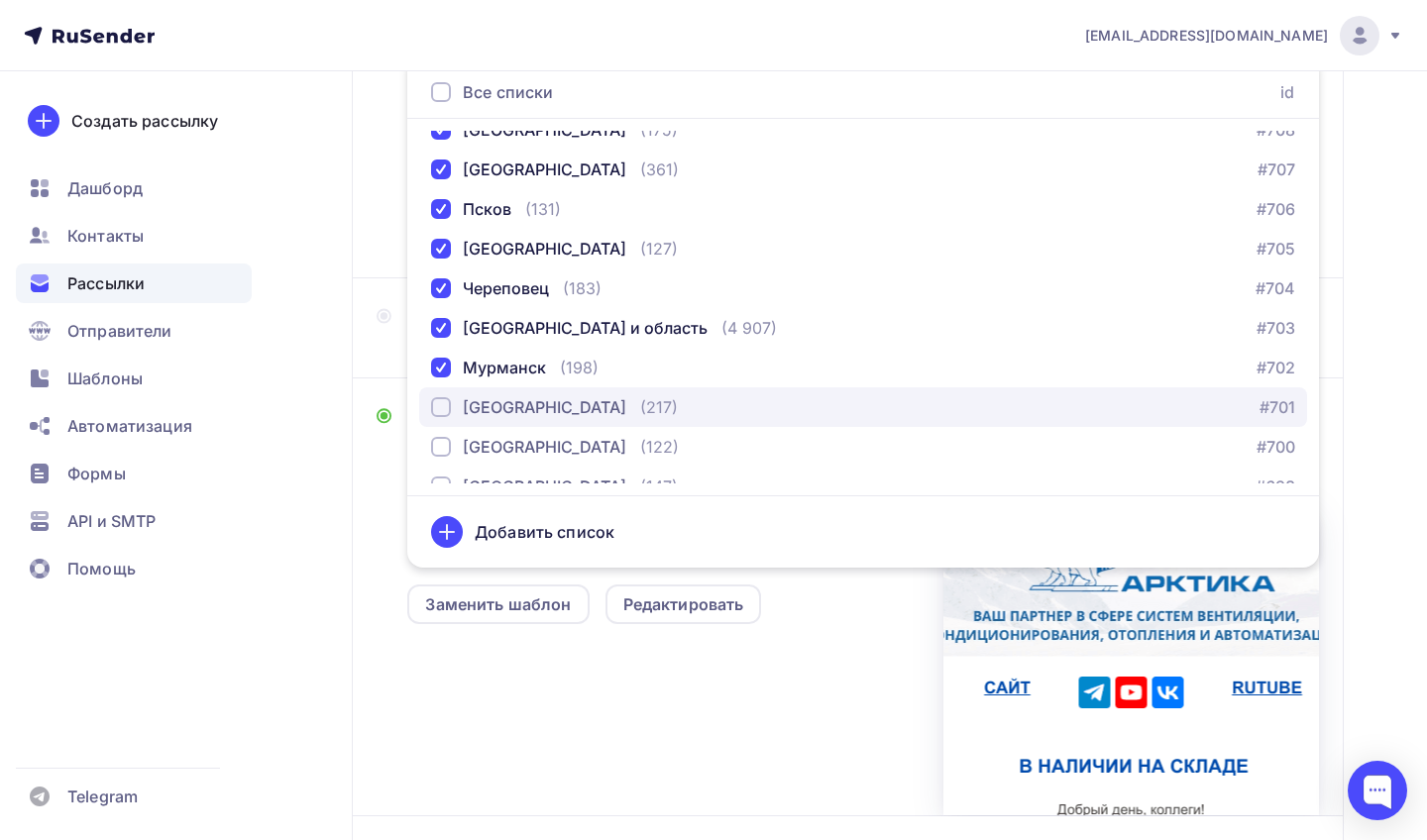 click at bounding box center [441, 407] 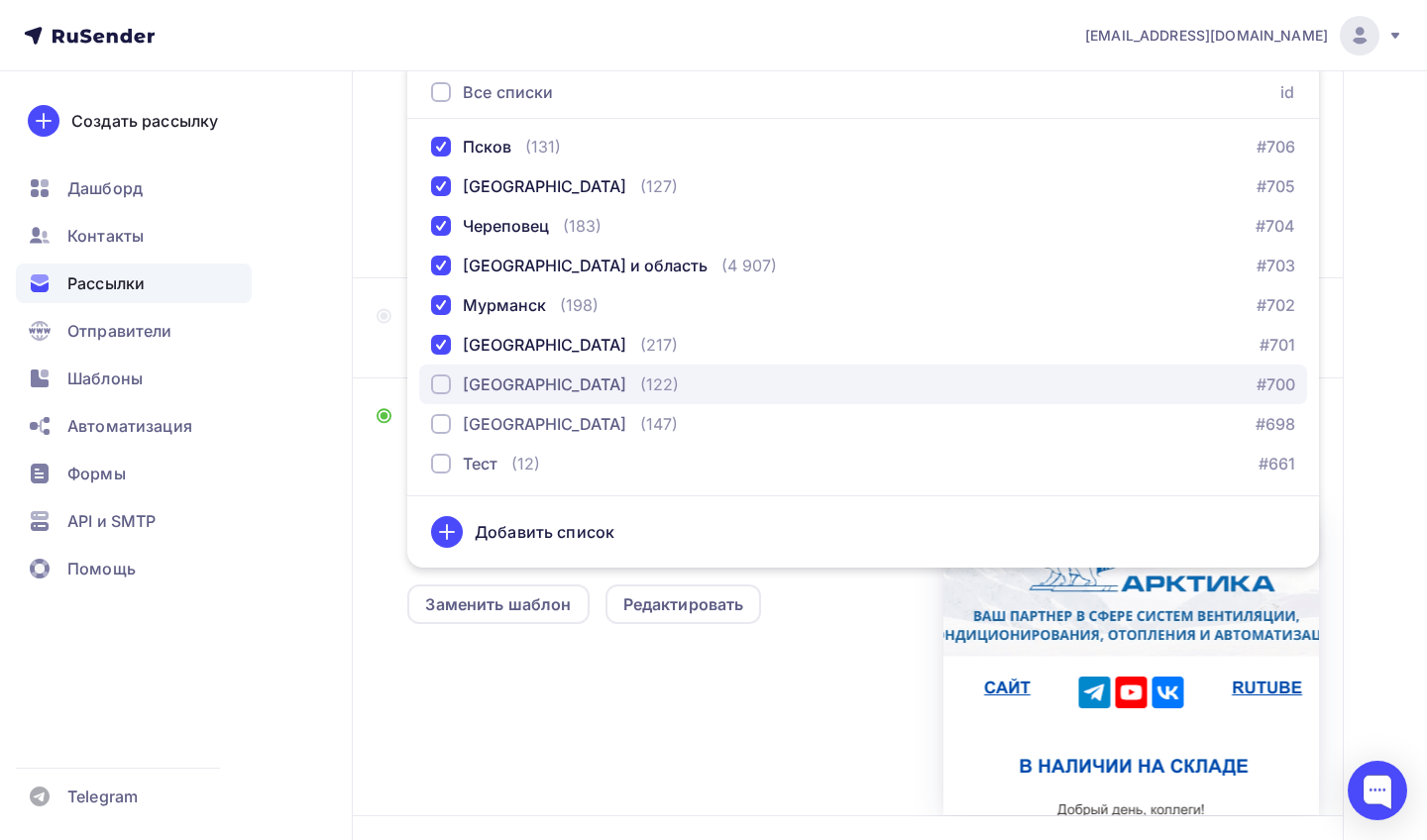 scroll, scrollTop: 400, scrollLeft: 0, axis: vertical 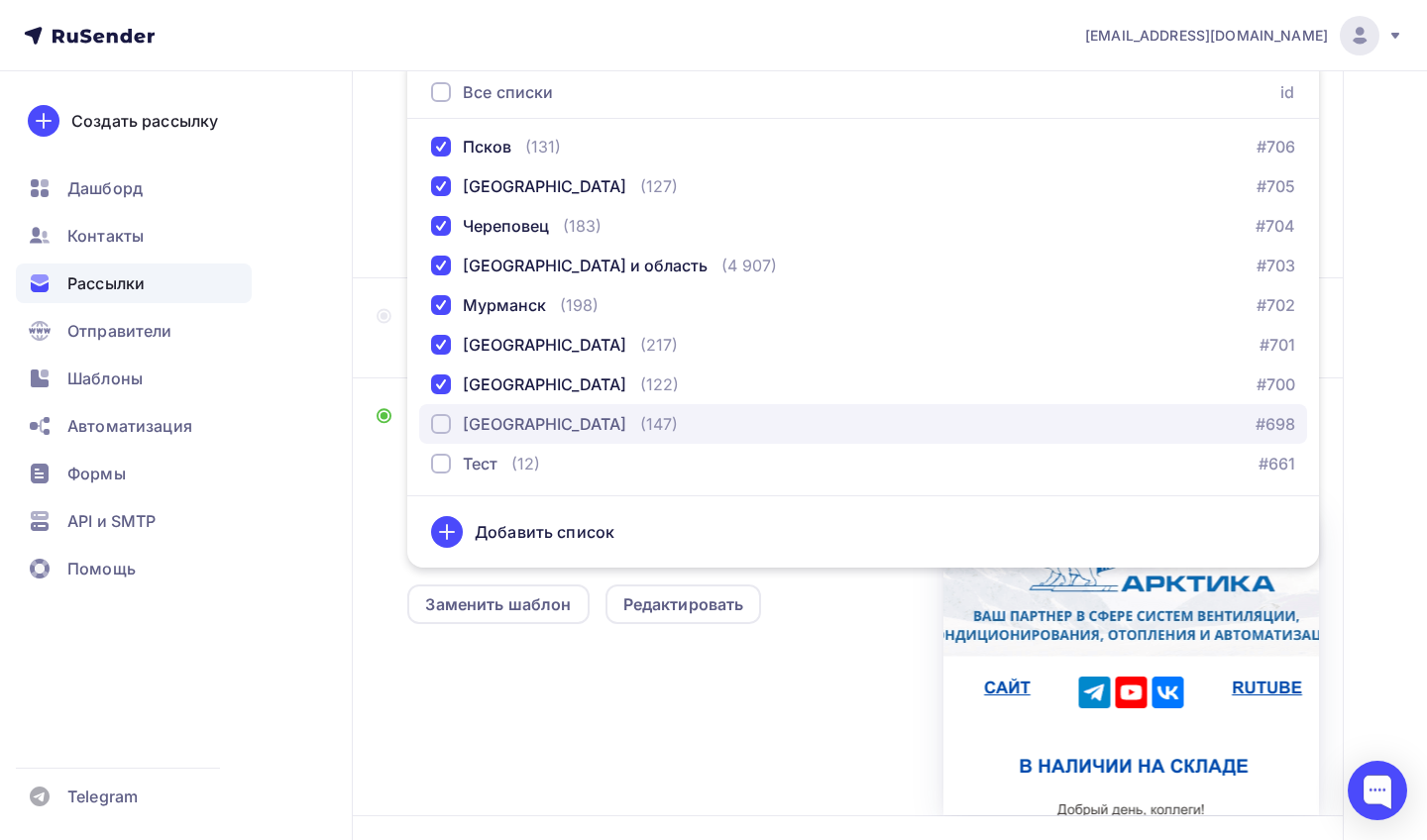 click at bounding box center [441, 424] 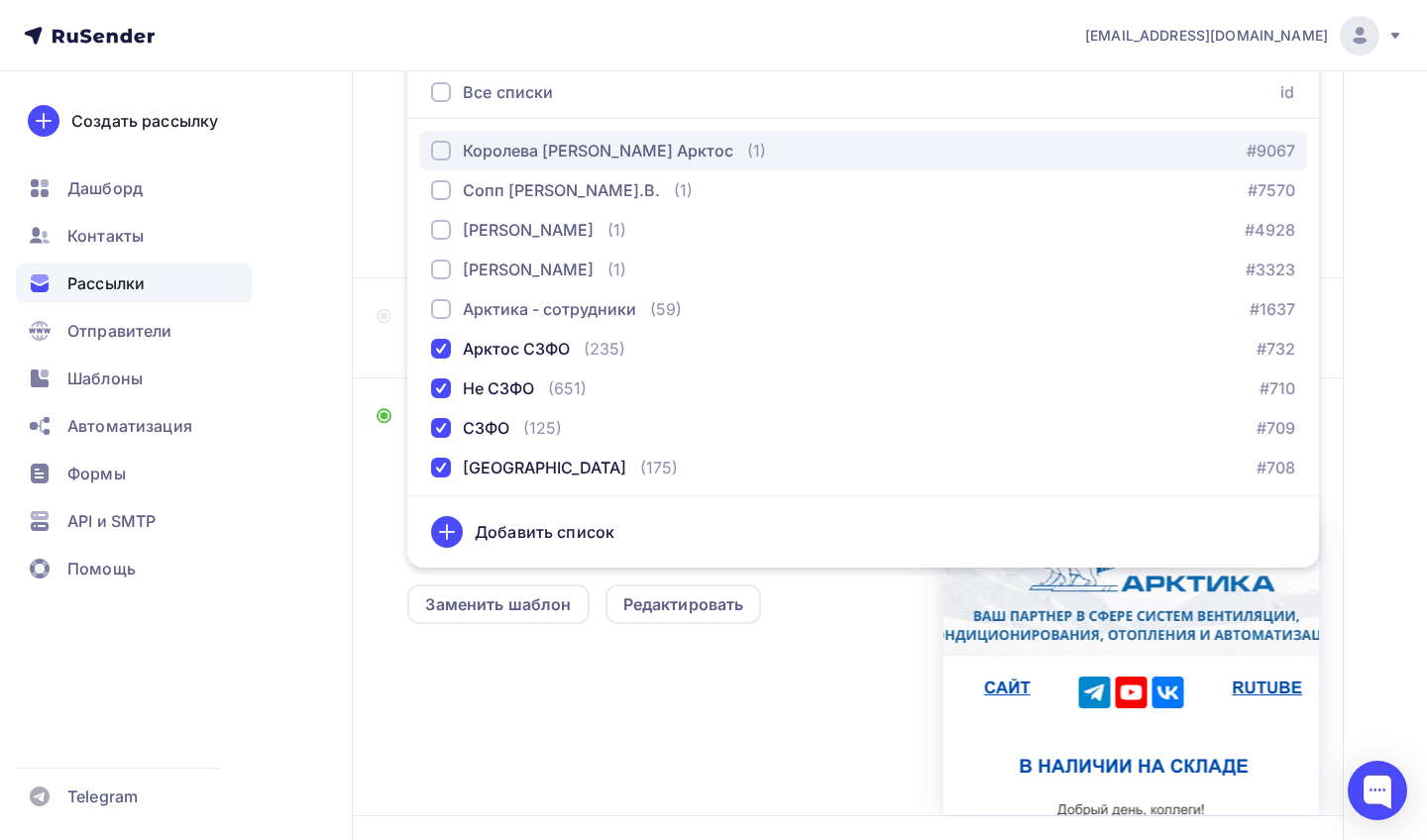 scroll, scrollTop: 0, scrollLeft: 0, axis: both 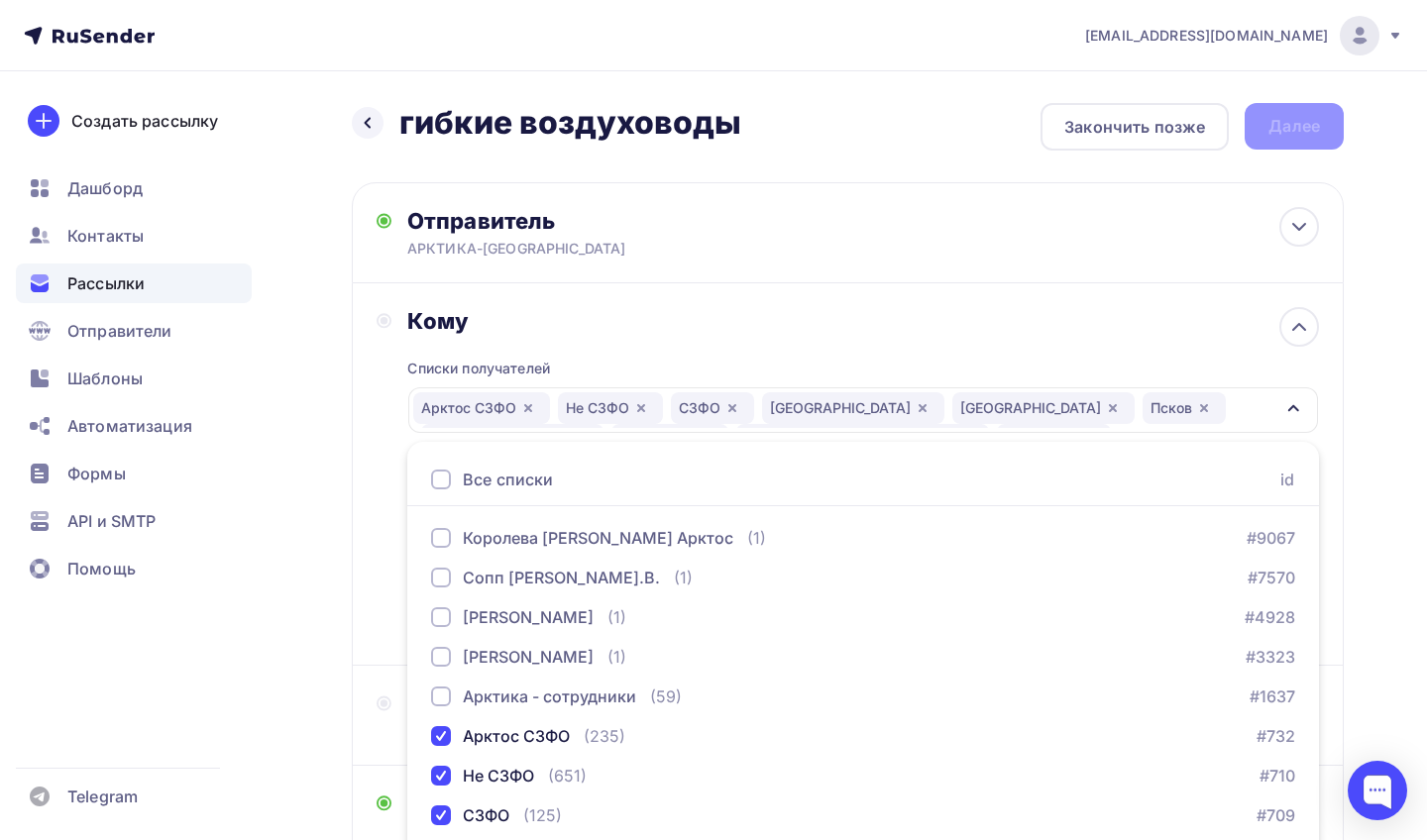click 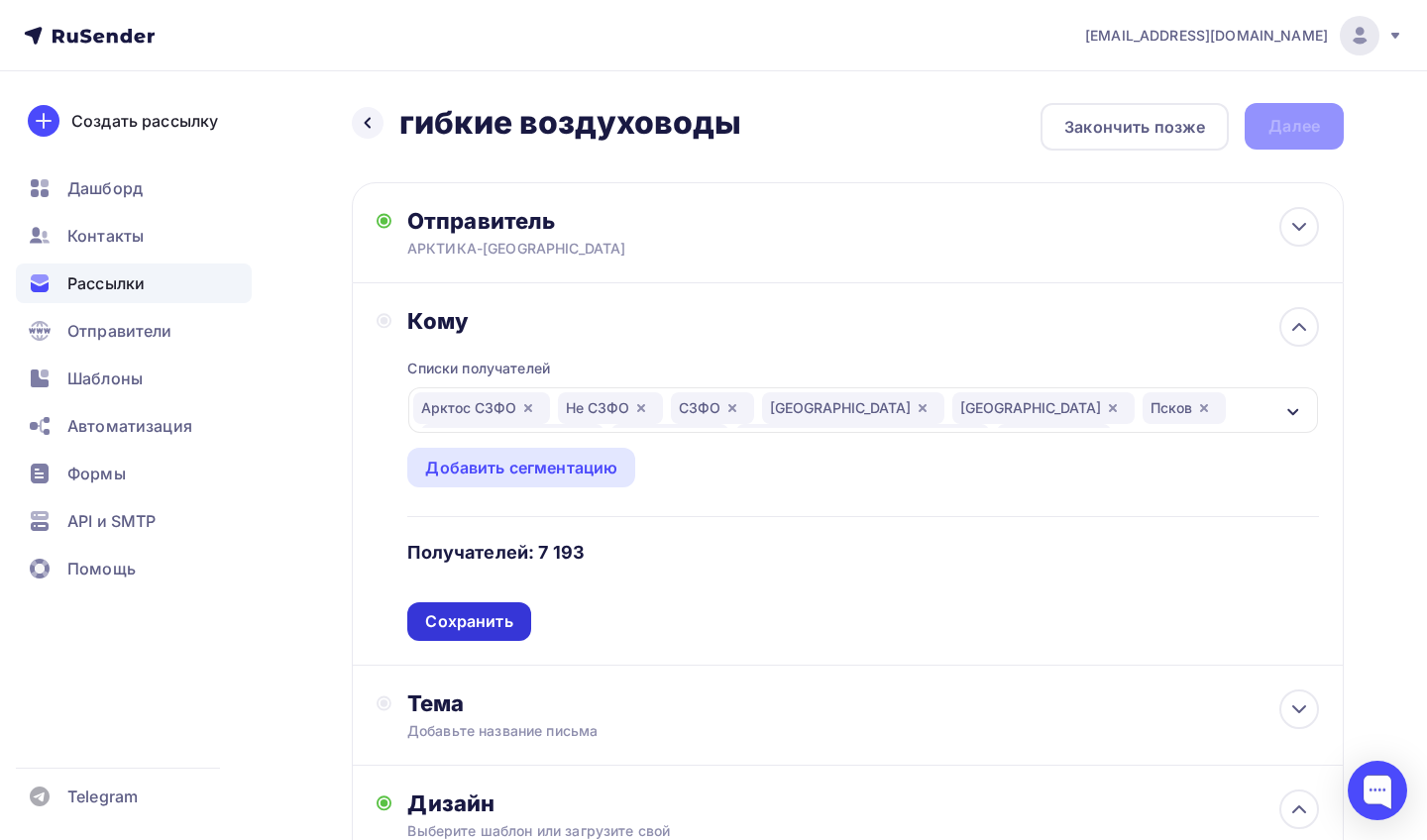 click on "Сохранить" at bounding box center (469, 621) 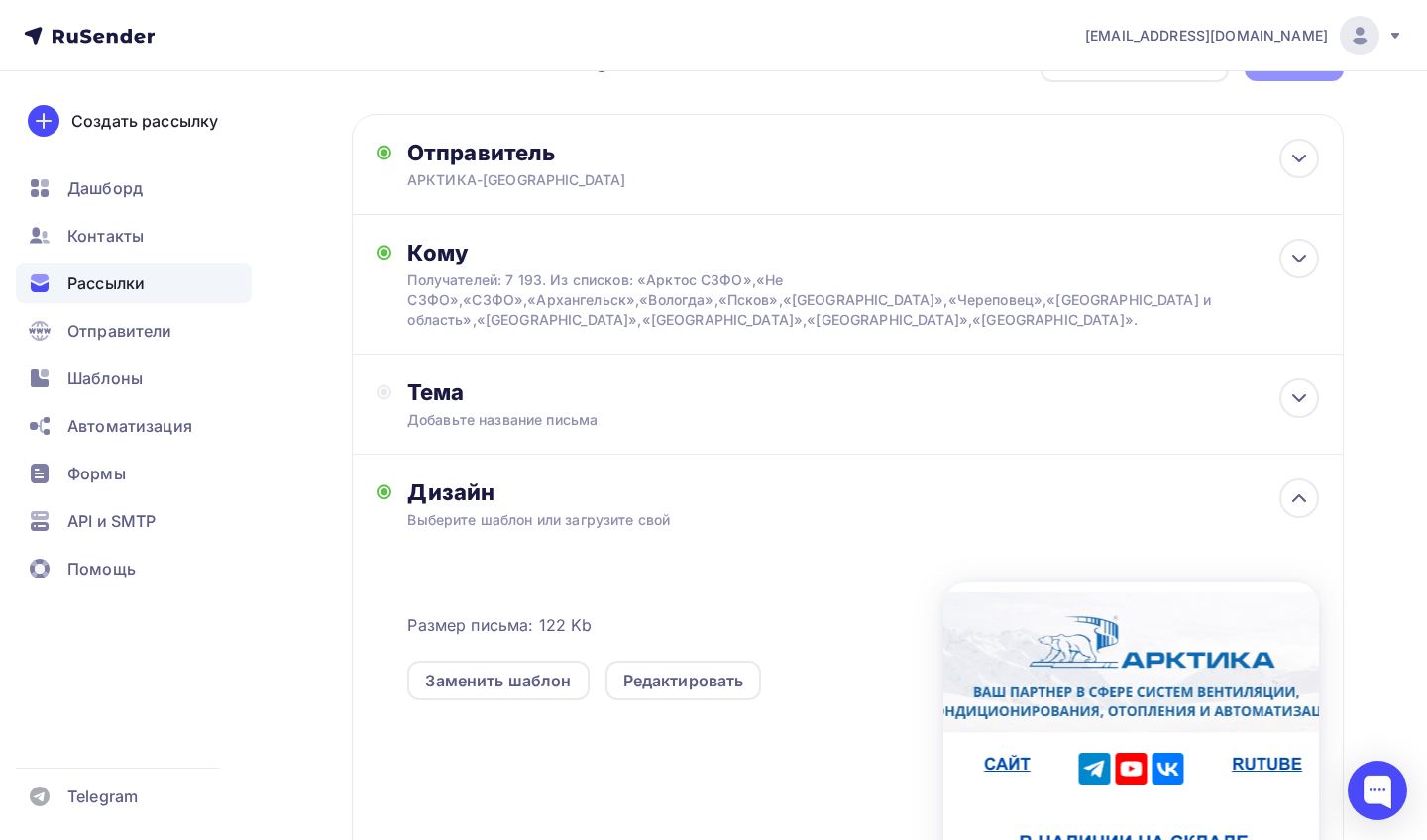 scroll, scrollTop: 68, scrollLeft: 0, axis: vertical 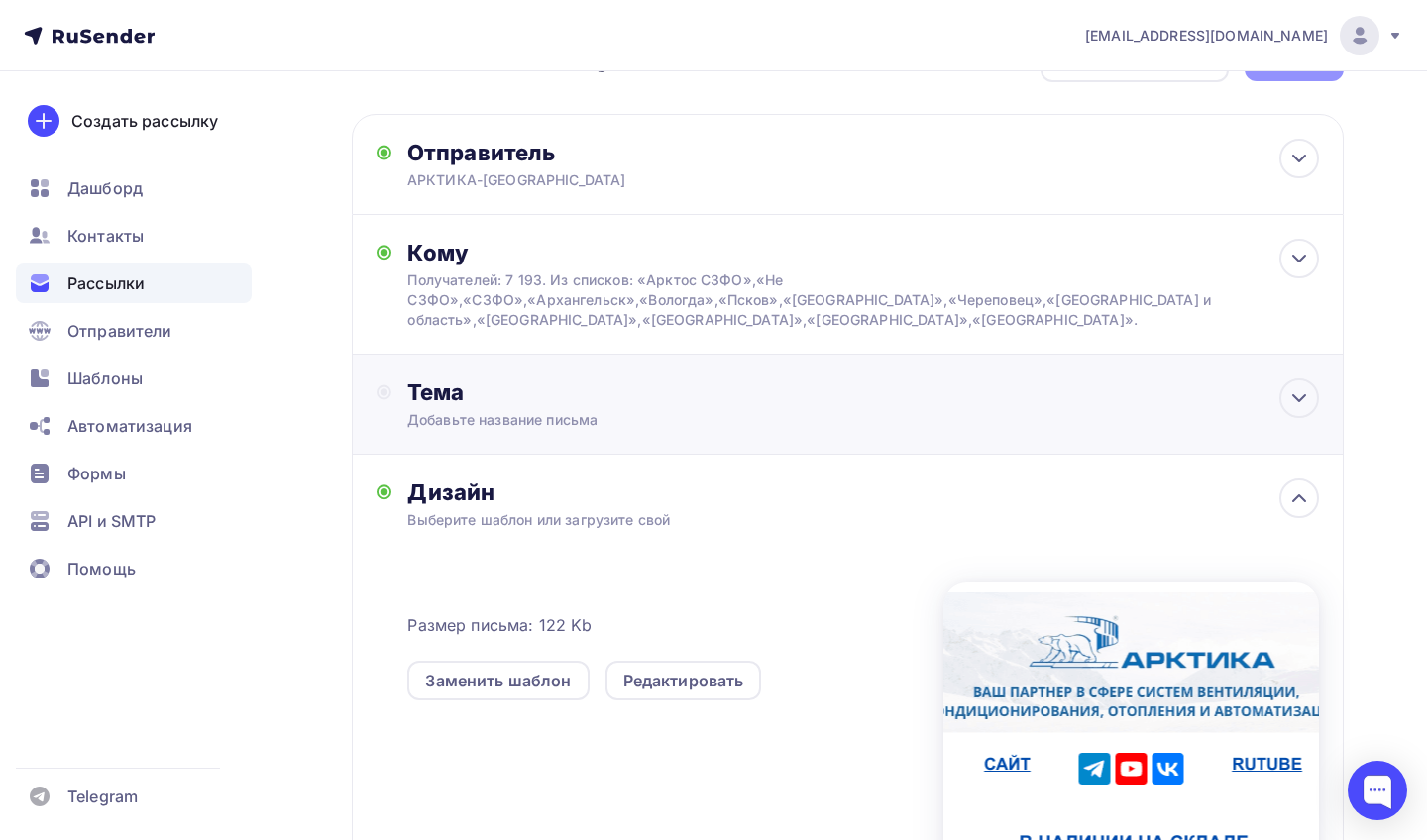 click on "Тема" at bounding box center [603, 392] 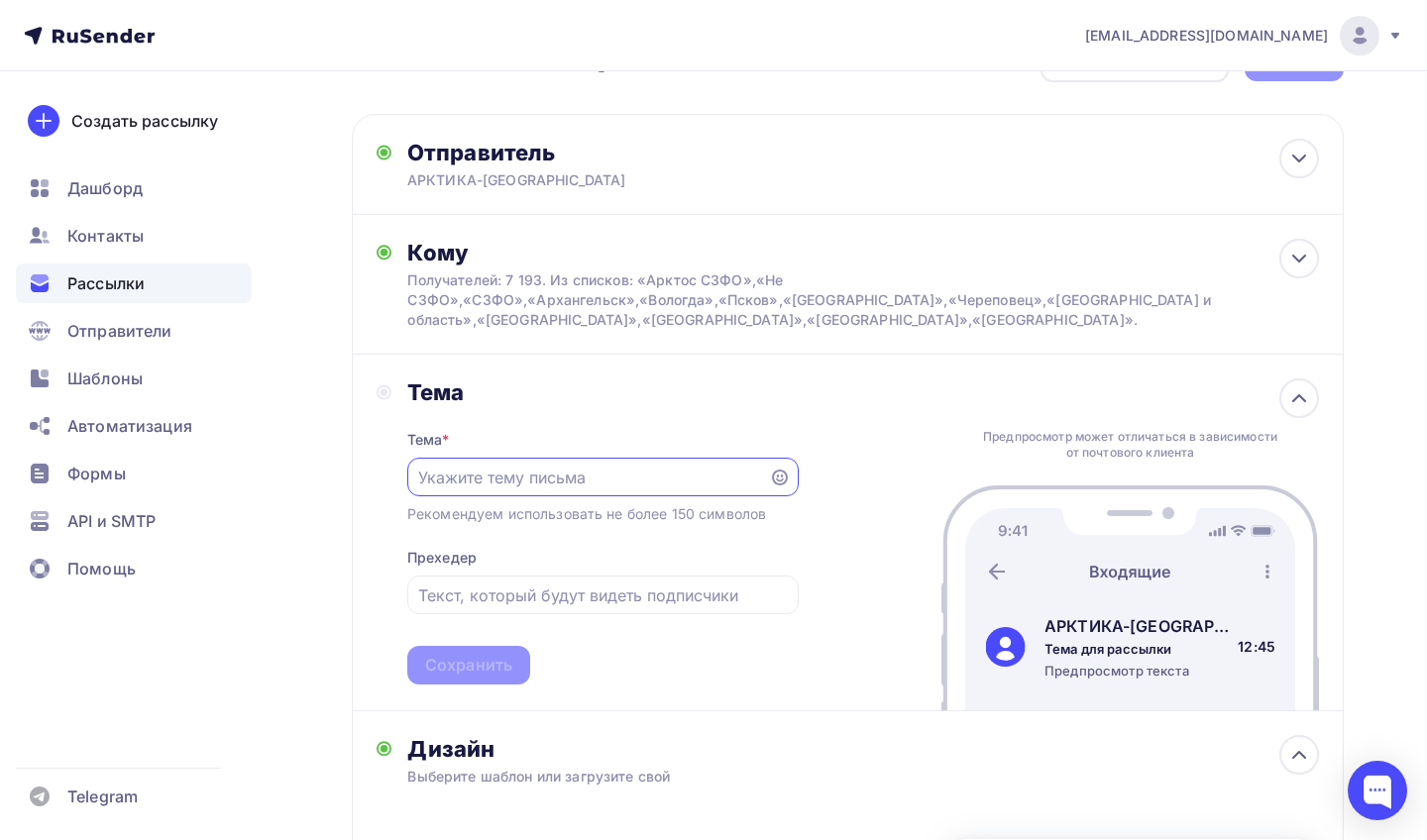 scroll, scrollTop: 0, scrollLeft: 0, axis: both 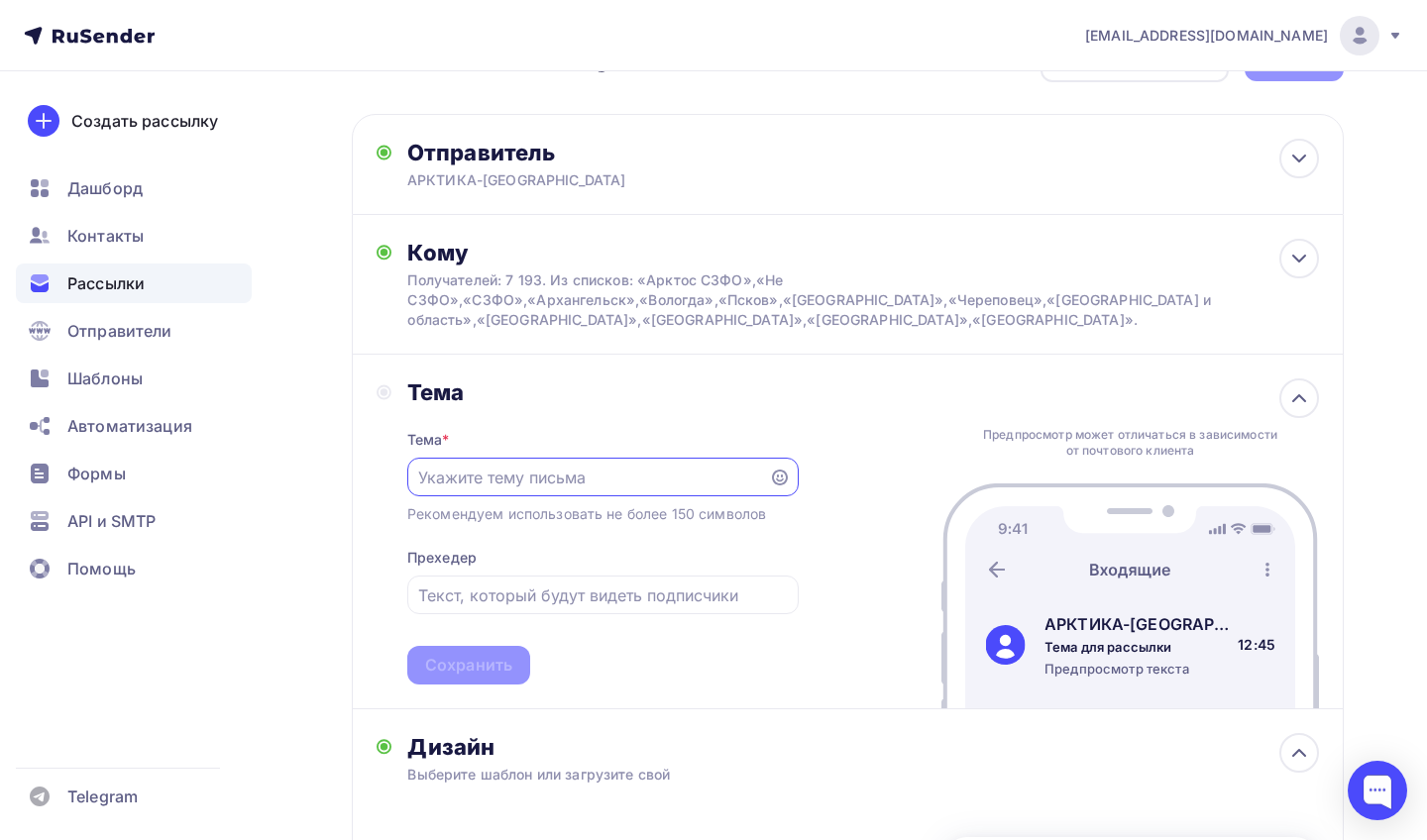 type on "г" 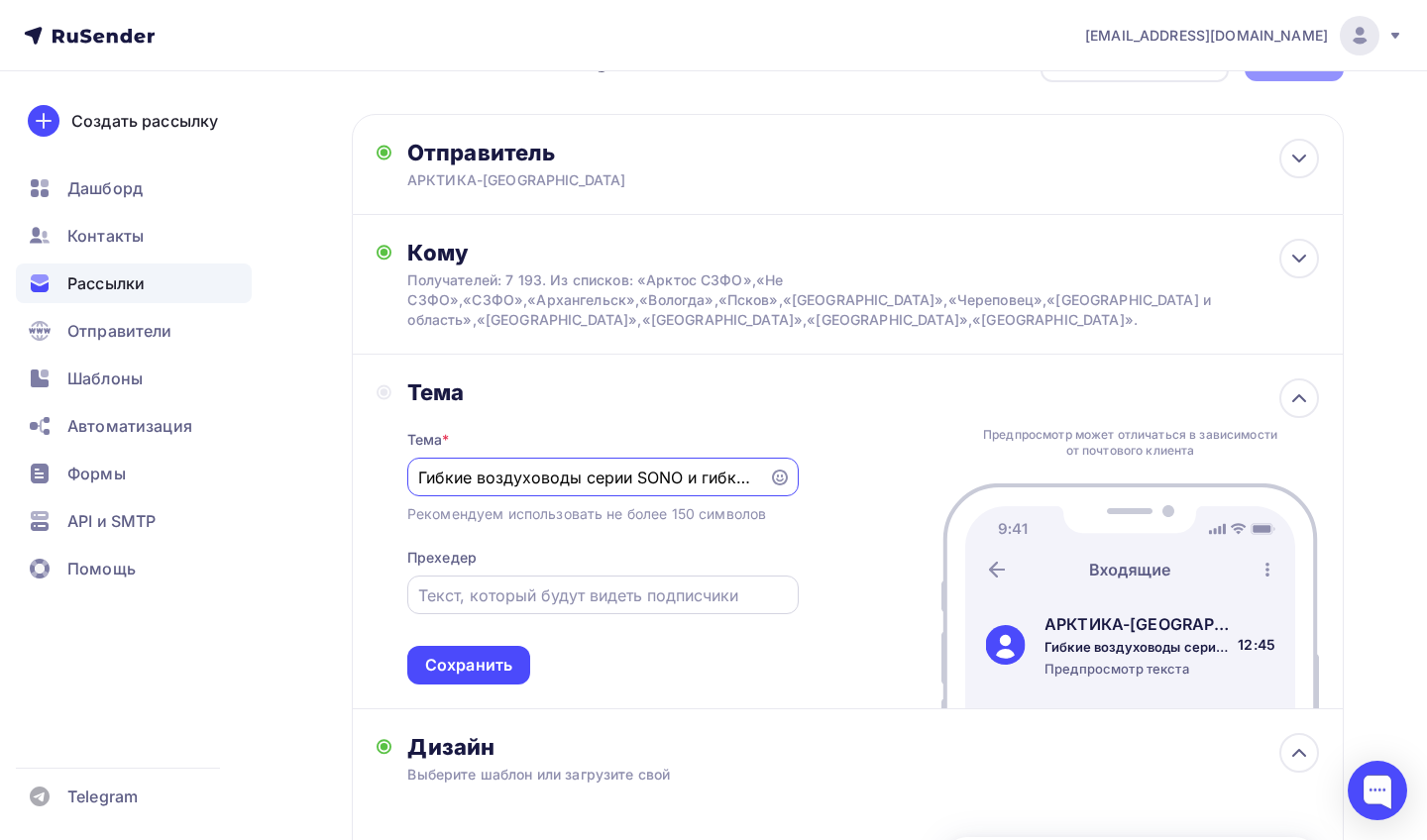type on "Гибкие воздуховоды серии SONO и гибкие шумоглушители серии SILENCEDUCT" 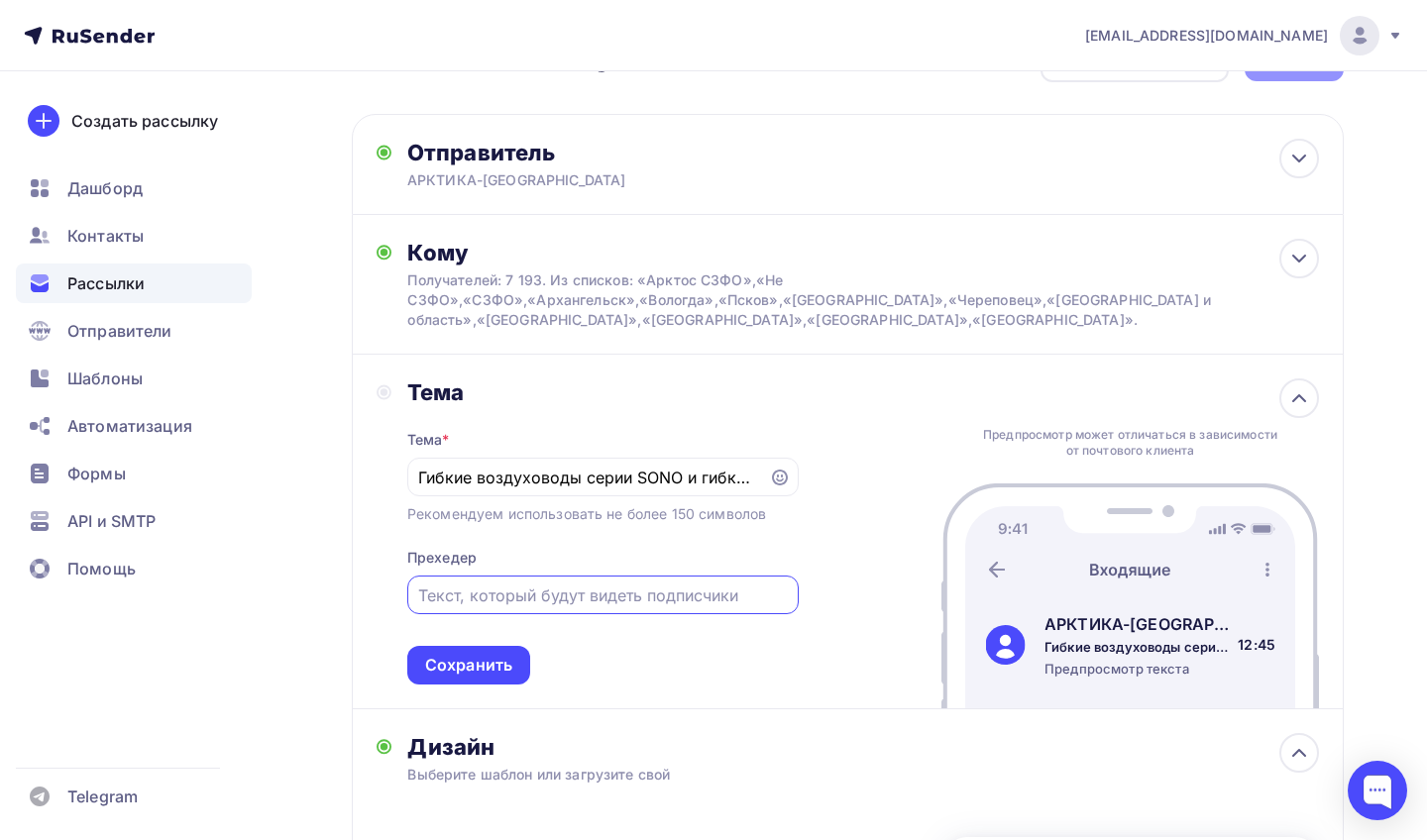 click at bounding box center [603, 595] 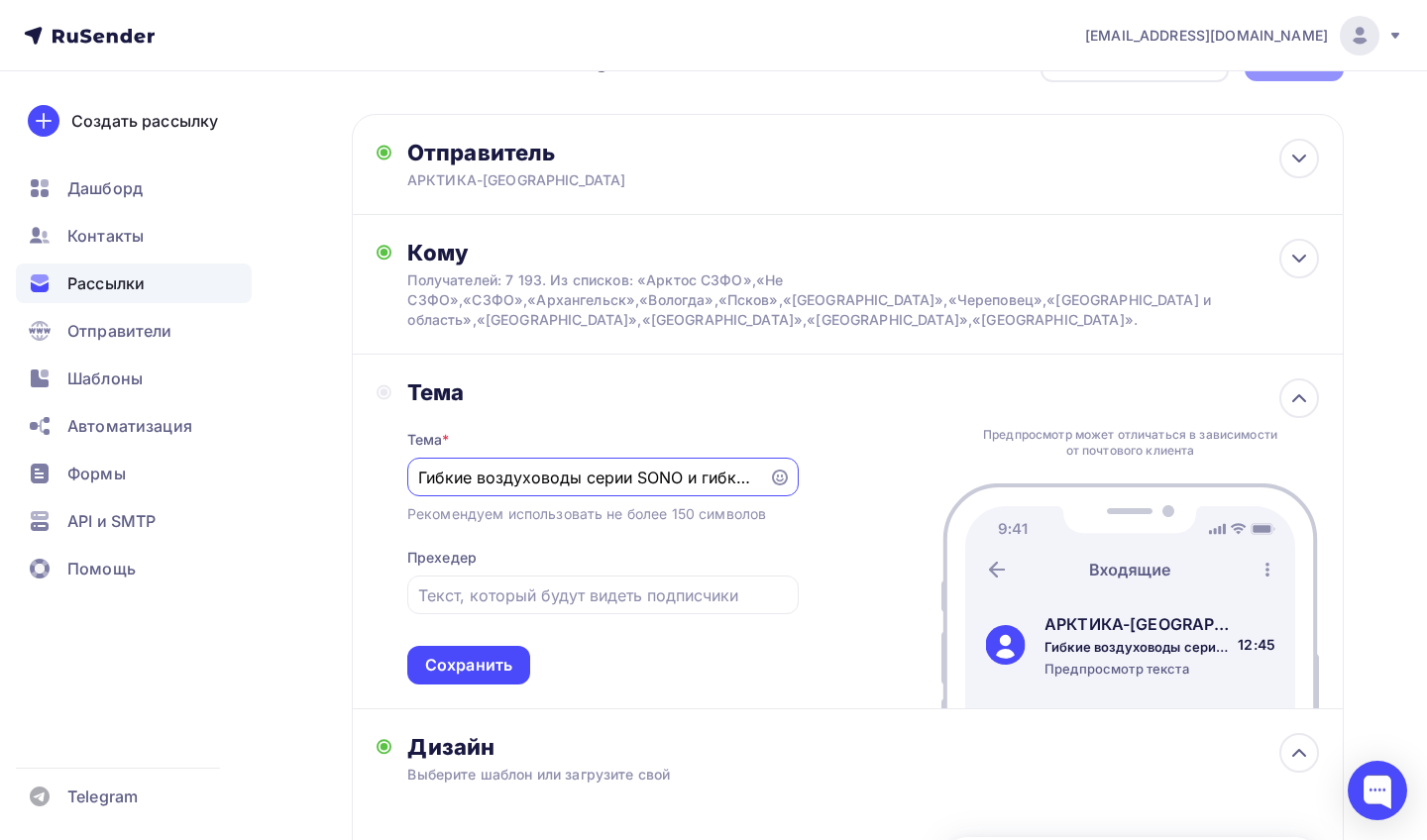 drag, startPoint x: 638, startPoint y: 460, endPoint x: 682, endPoint y: 464, distance: 44.181444 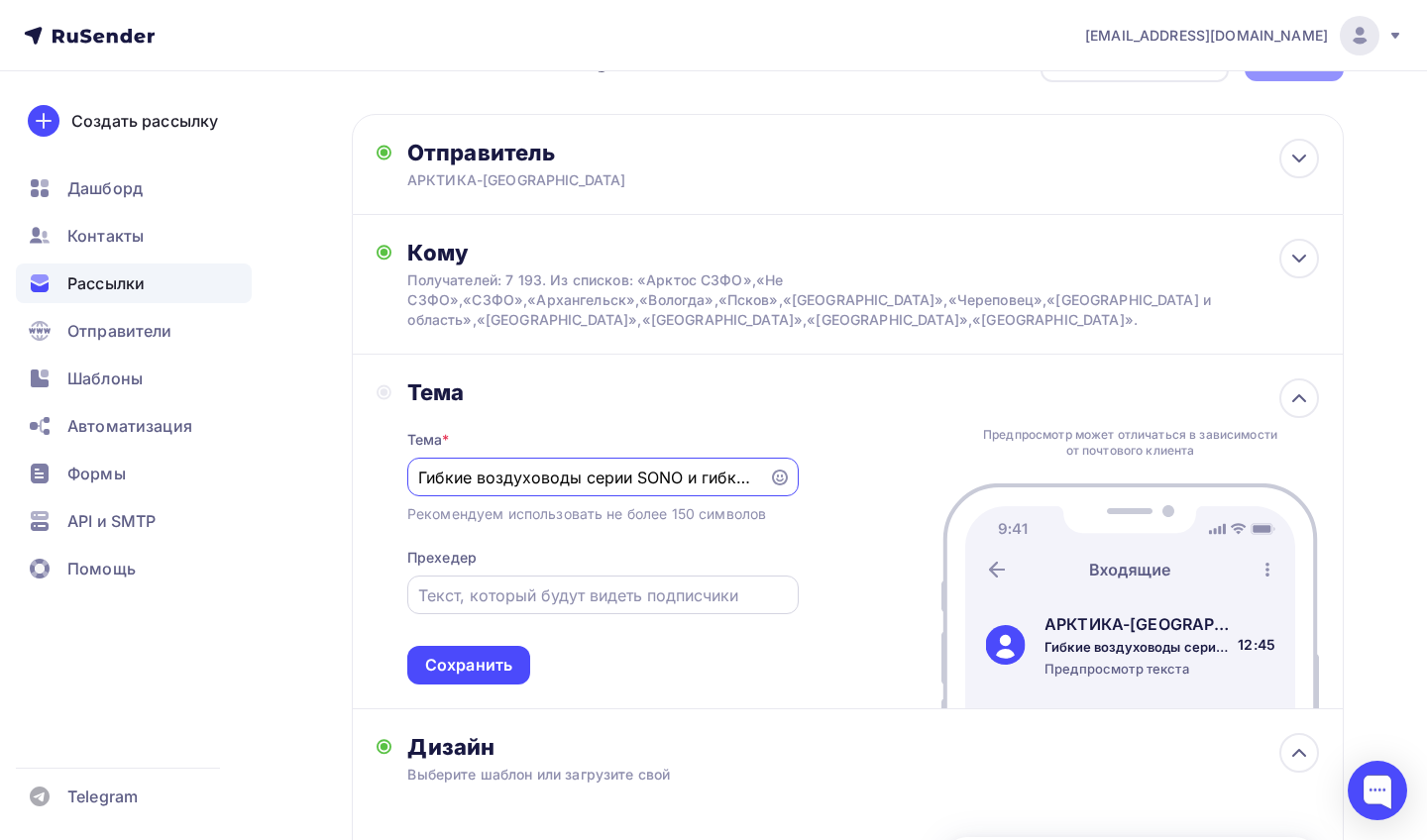 click at bounding box center [603, 595] 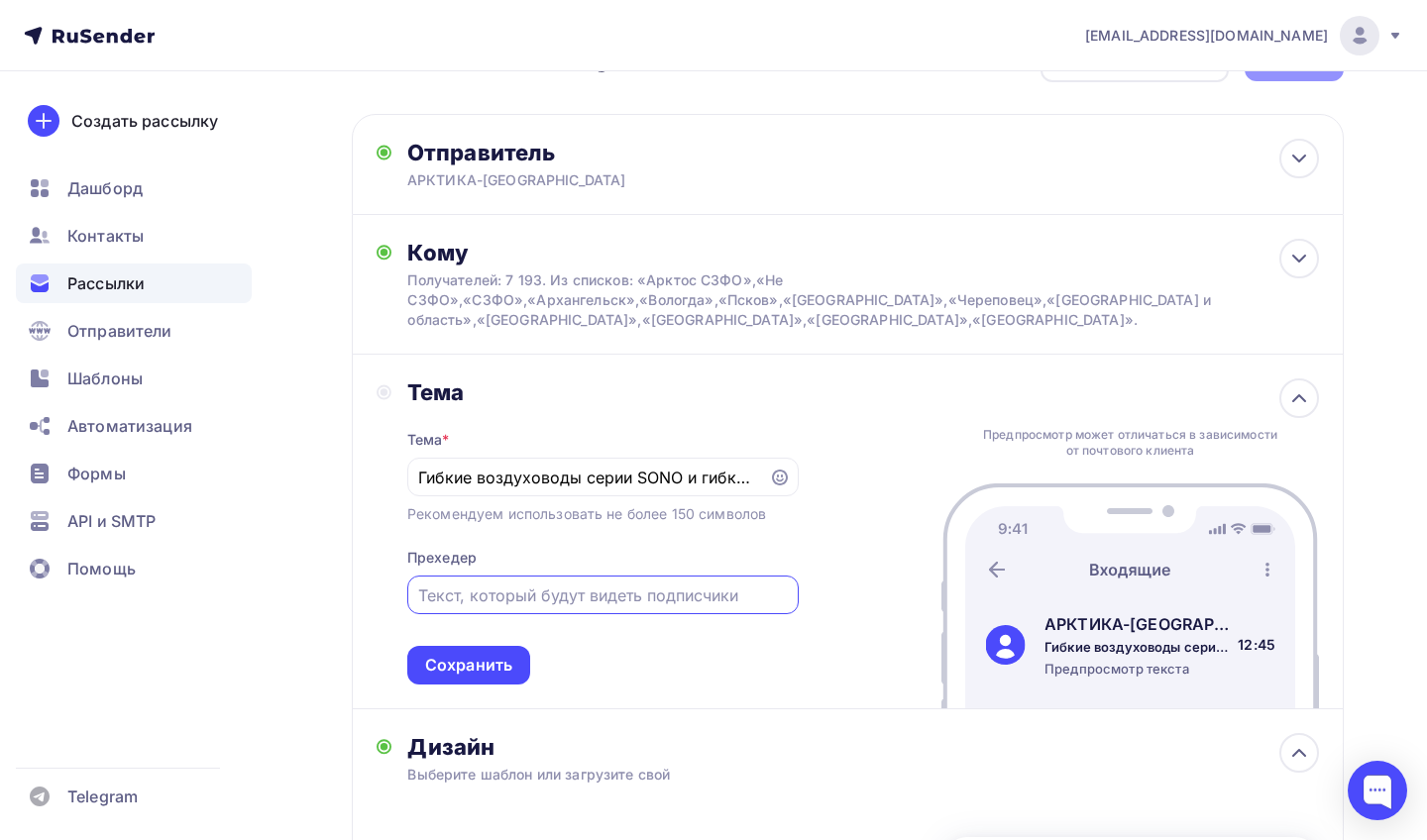 paste on "SONO" 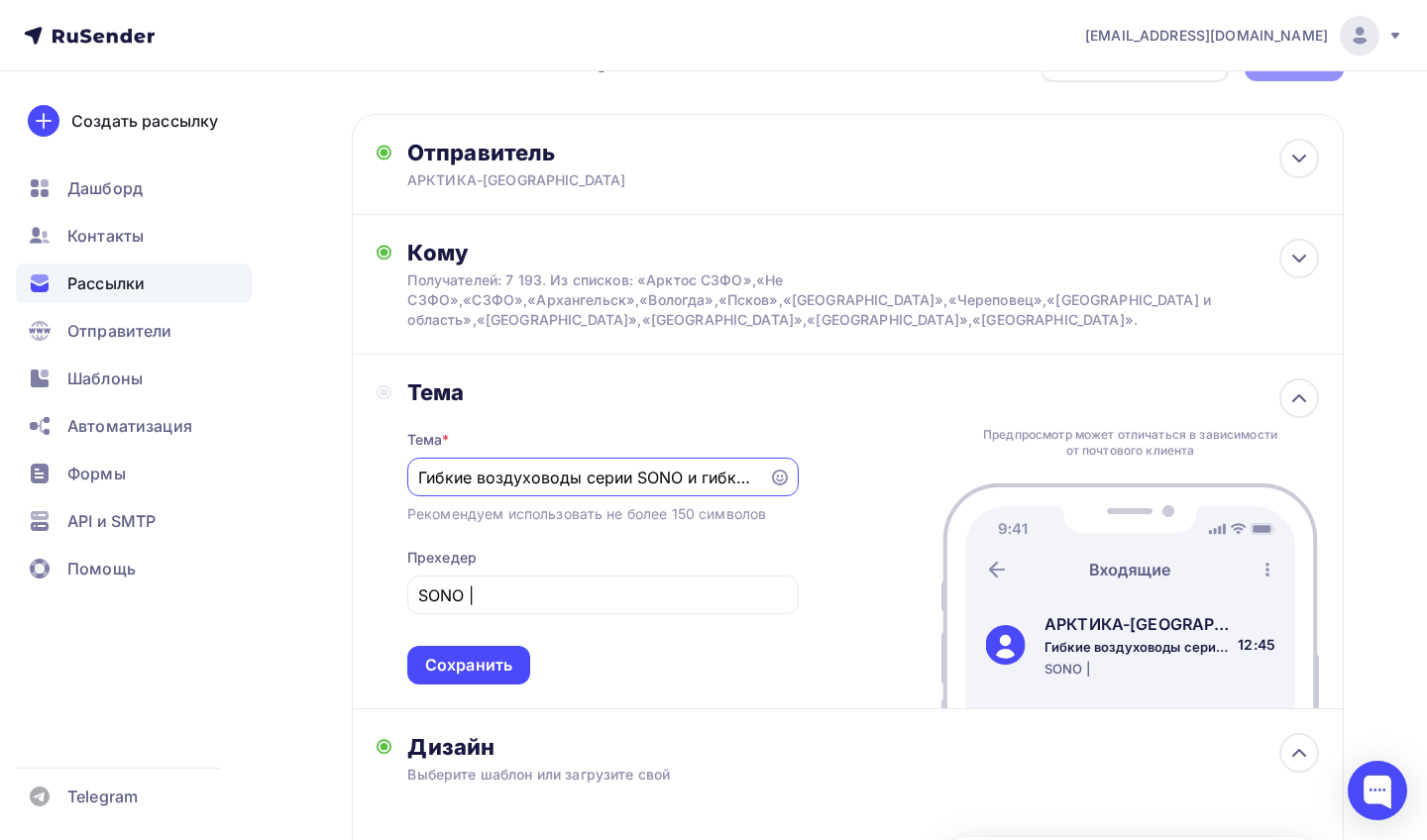 click on "Гибкие воздуховоды серии SONO и гибкие шумоглушители серии SILENCEDUCT" at bounding box center (588, 477) 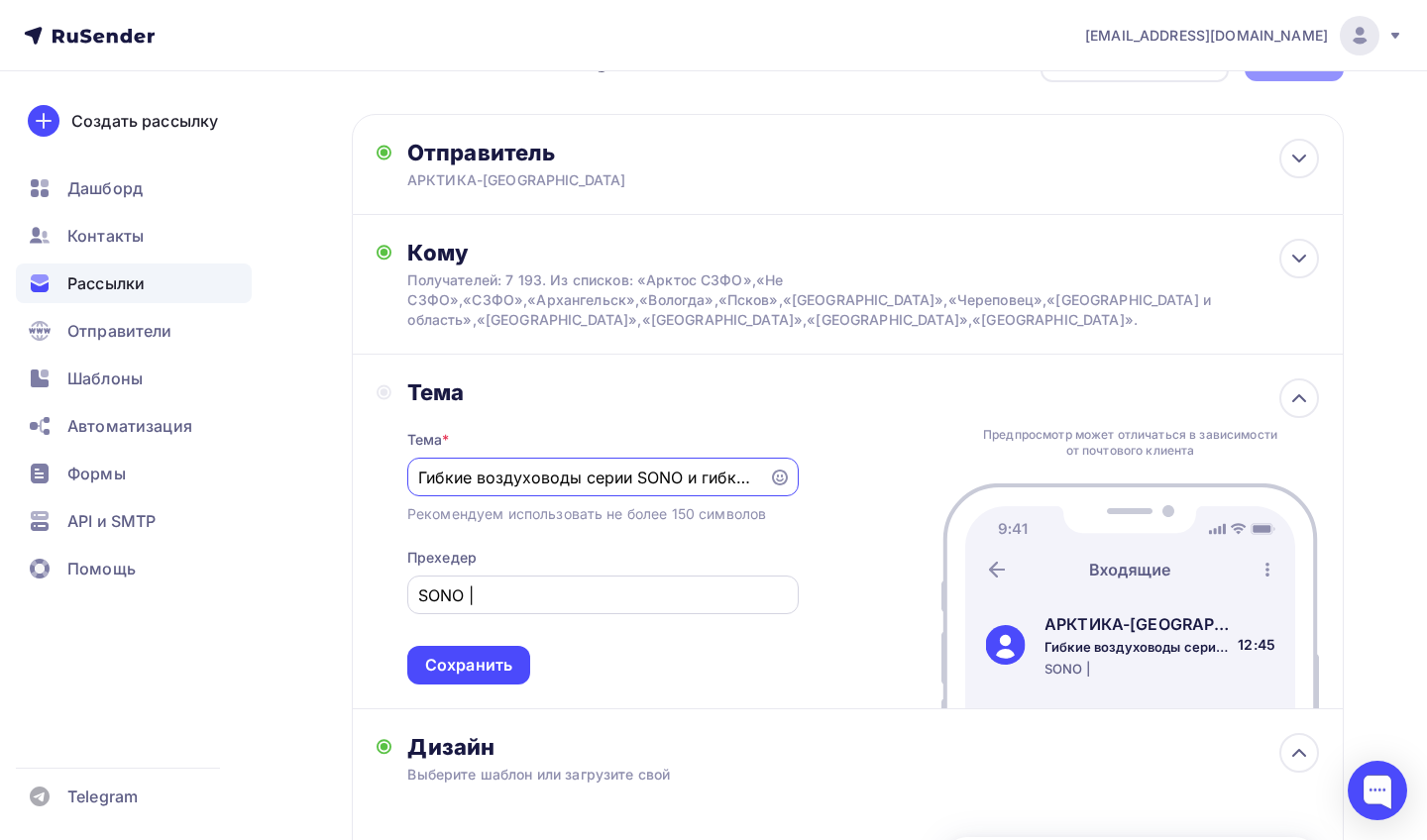click on "SONO |" at bounding box center [603, 595] 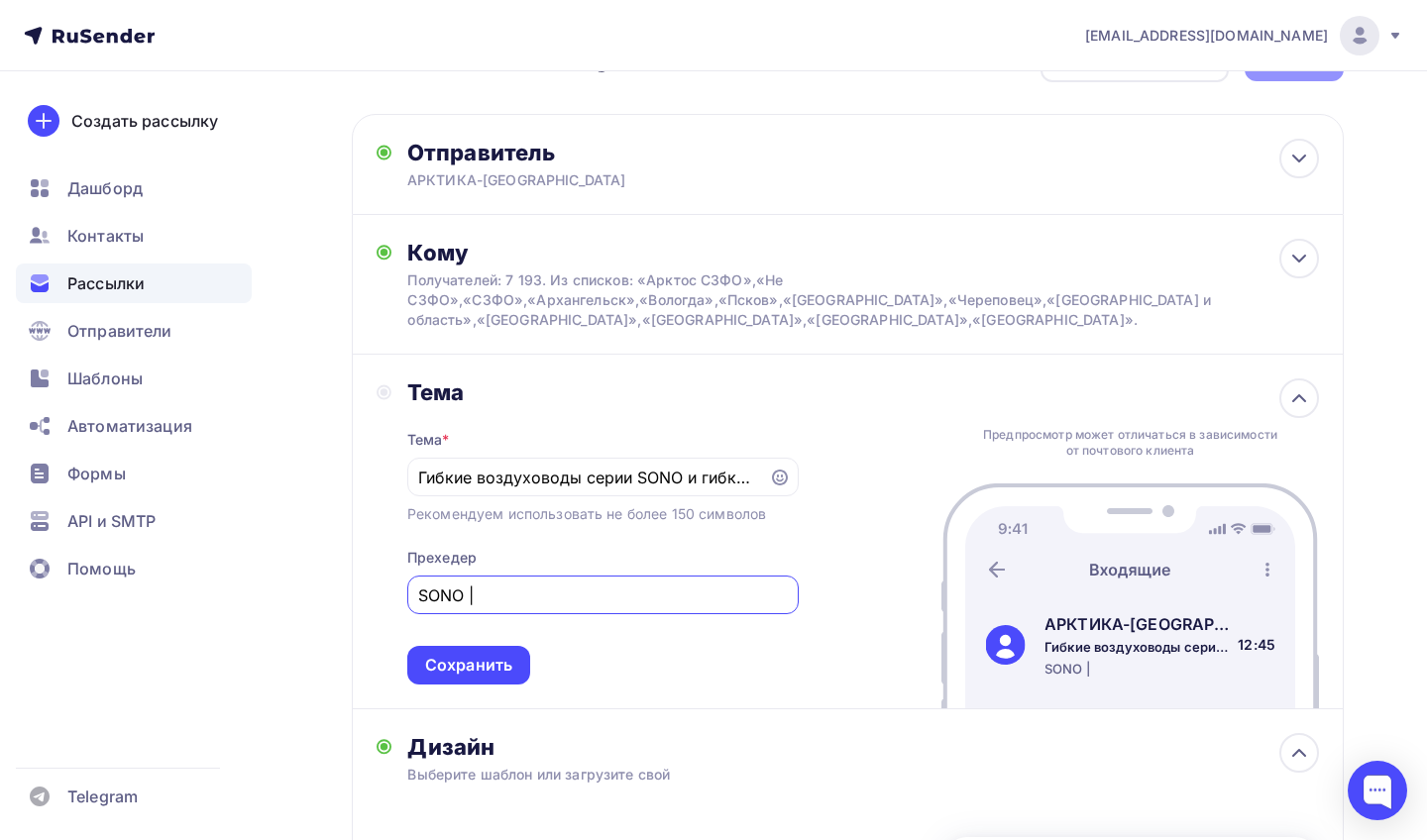 paste on "SILENCEDUCT" 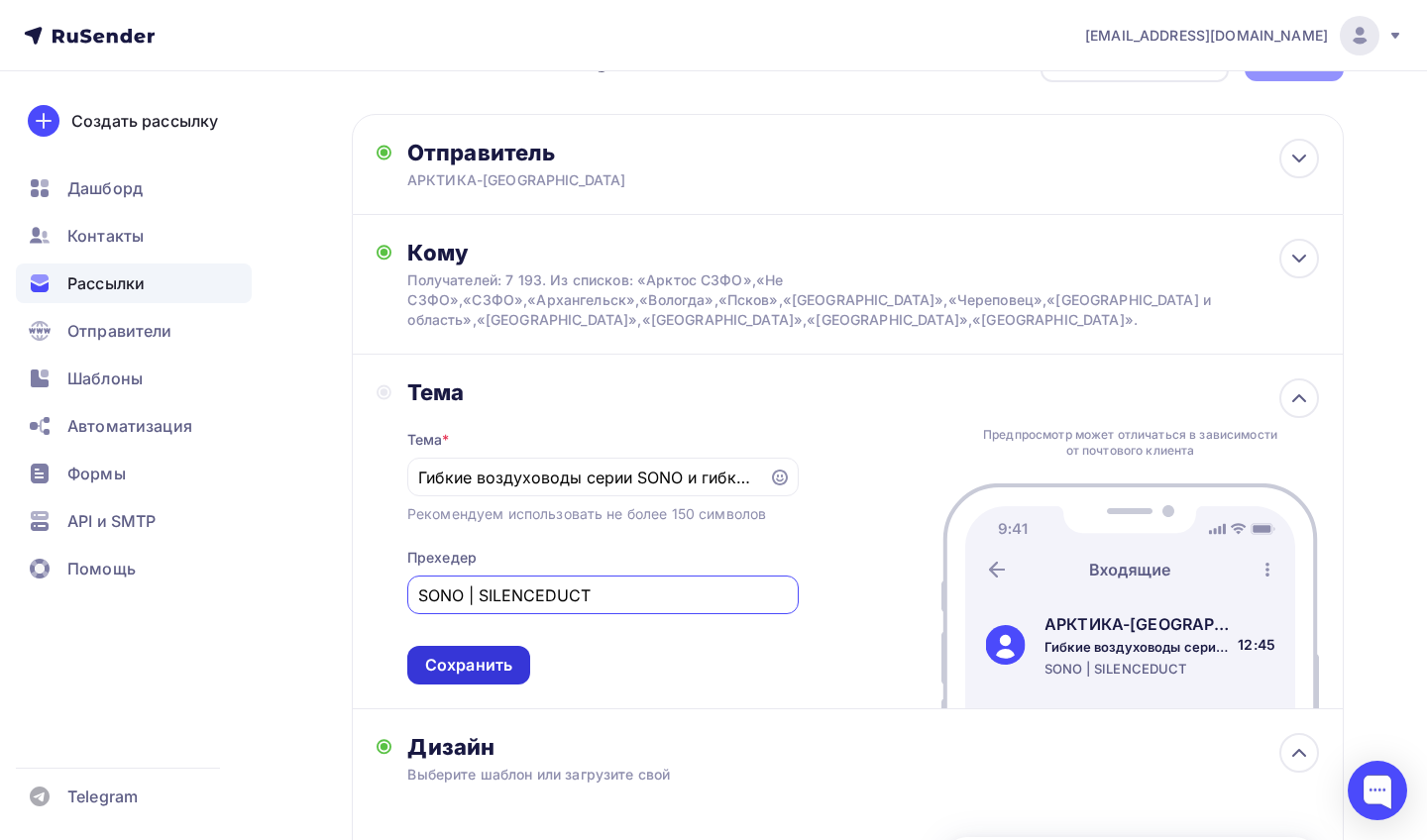 type on "SONO | SILENCEDUCT" 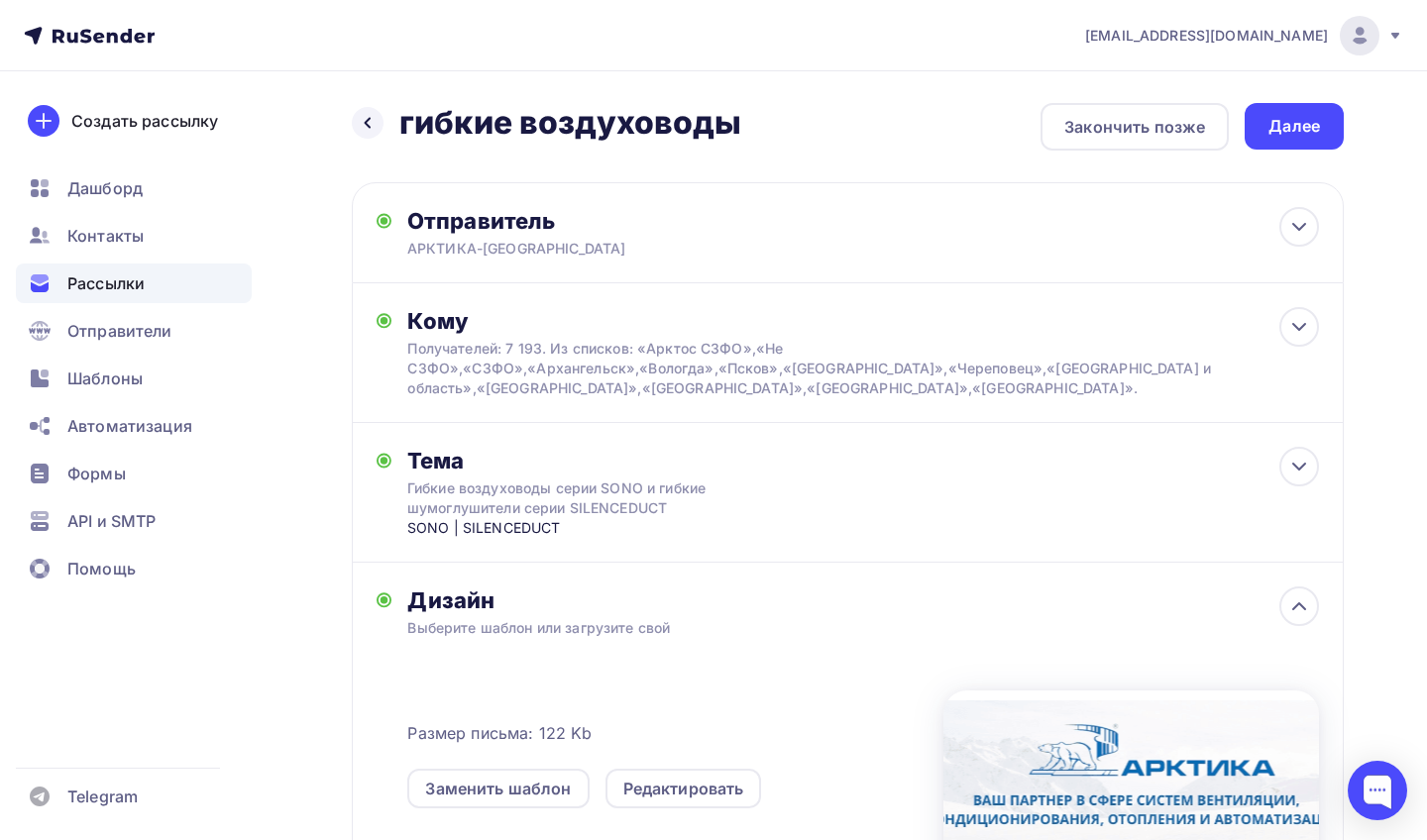 scroll, scrollTop: 0, scrollLeft: 0, axis: both 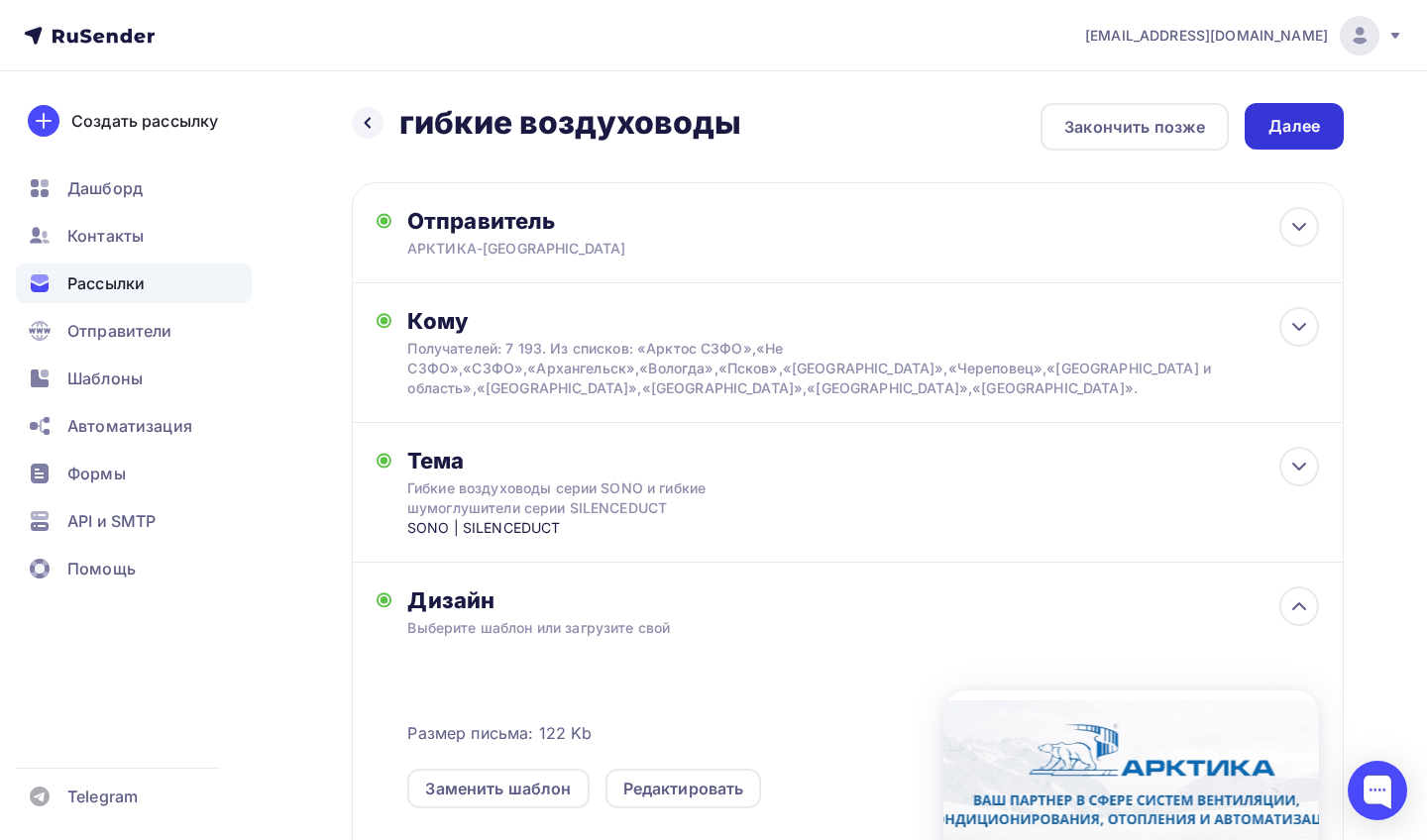 click on "Далее" at bounding box center (1294, 126) 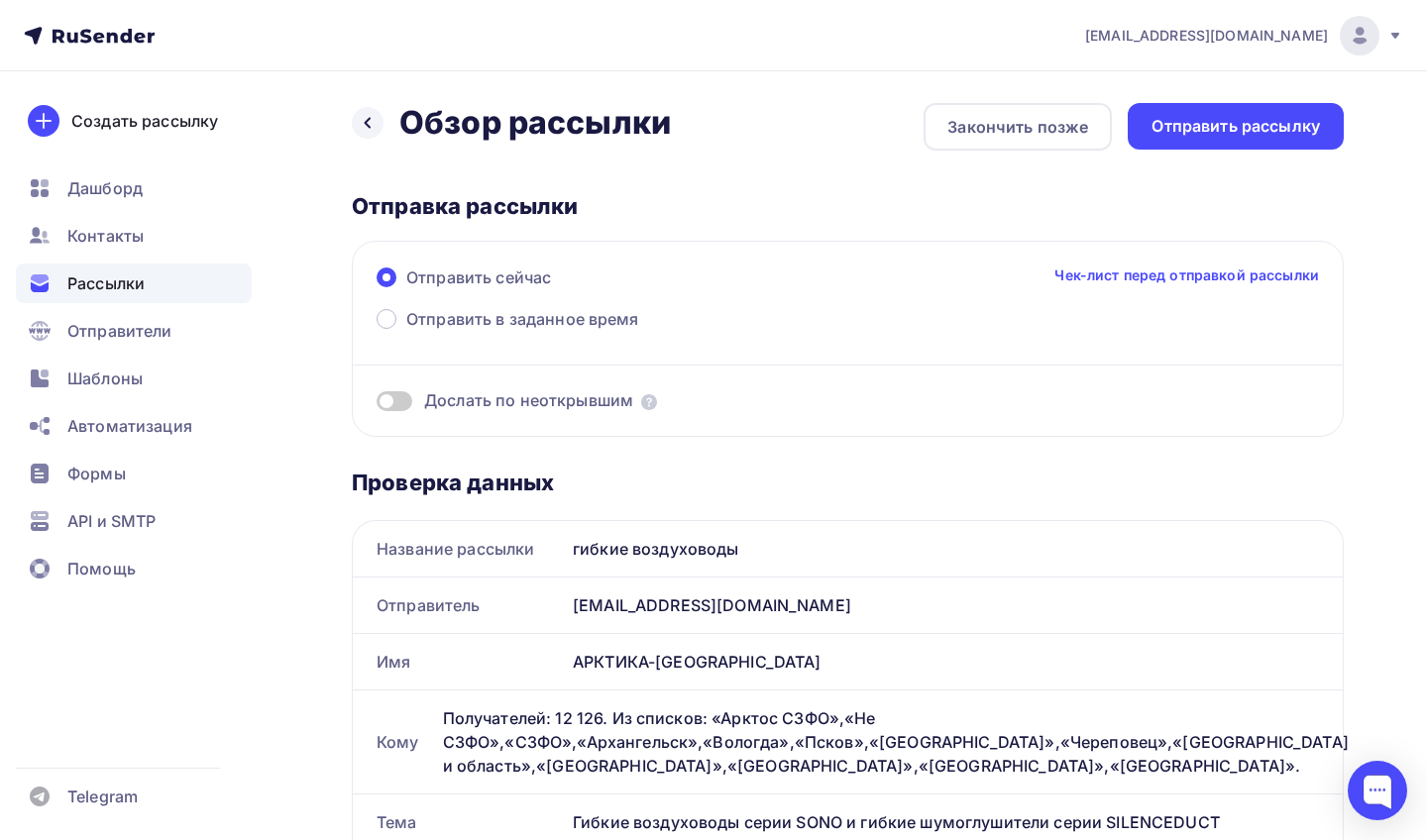 scroll, scrollTop: 0, scrollLeft: 0, axis: both 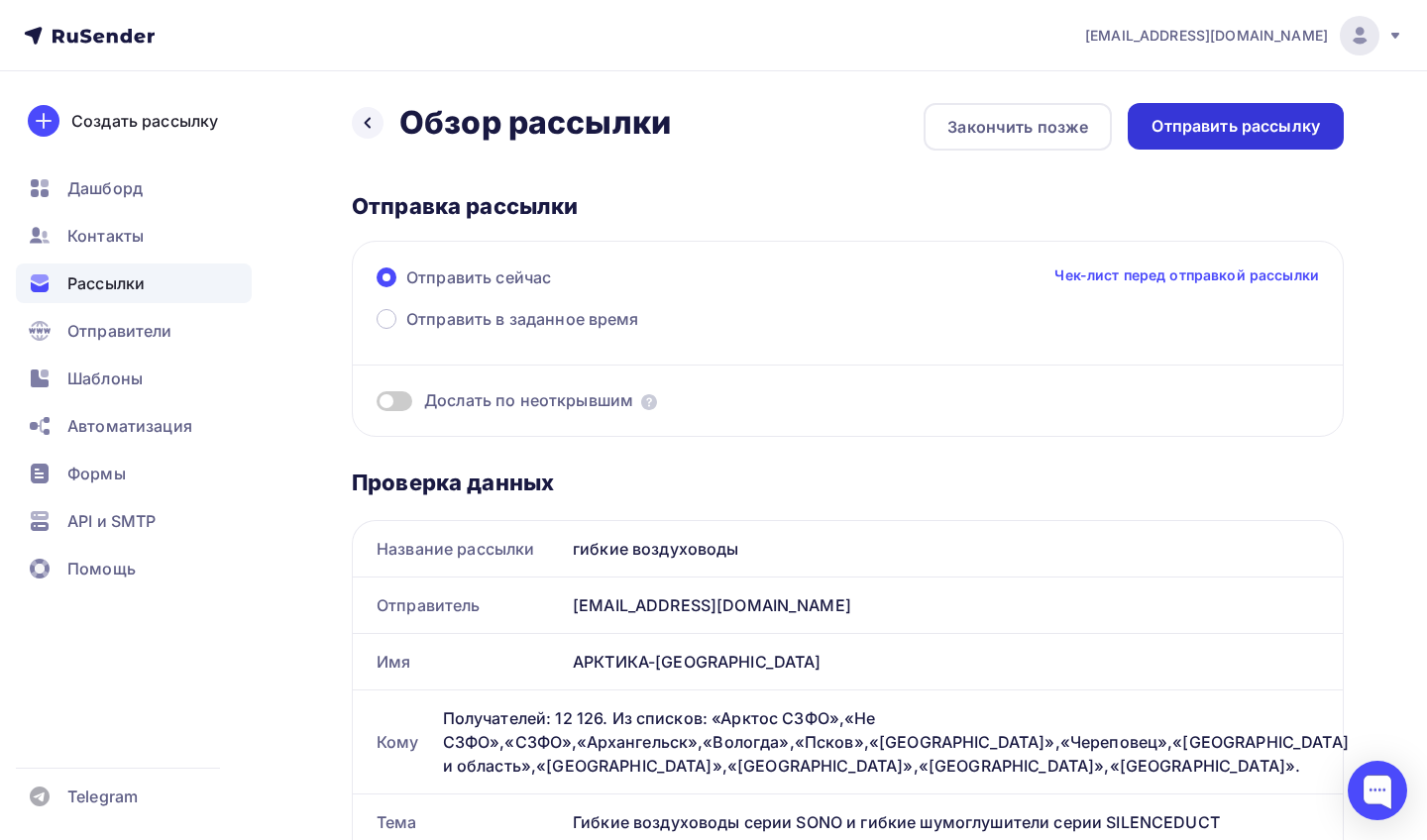 click on "Отправить рассылку" at bounding box center [1236, 126] 